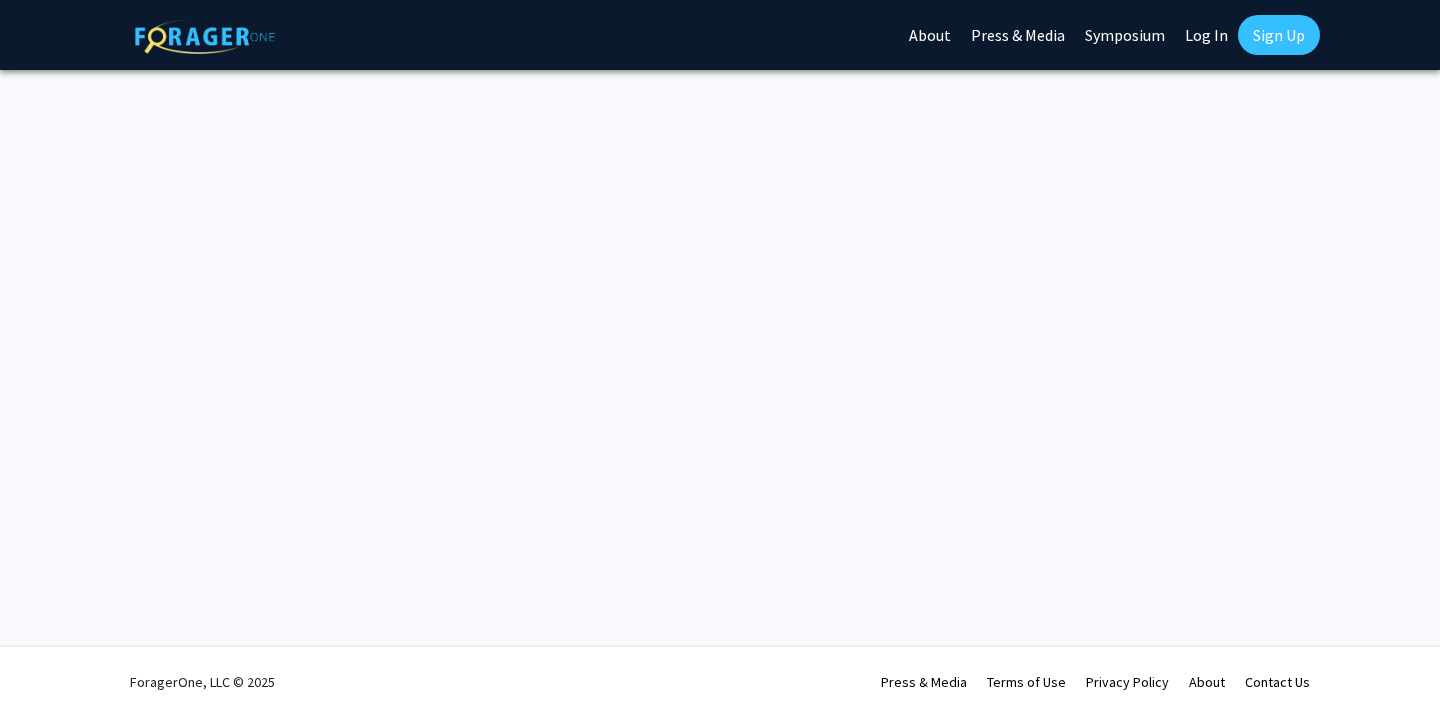 scroll, scrollTop: 0, scrollLeft: 0, axis: both 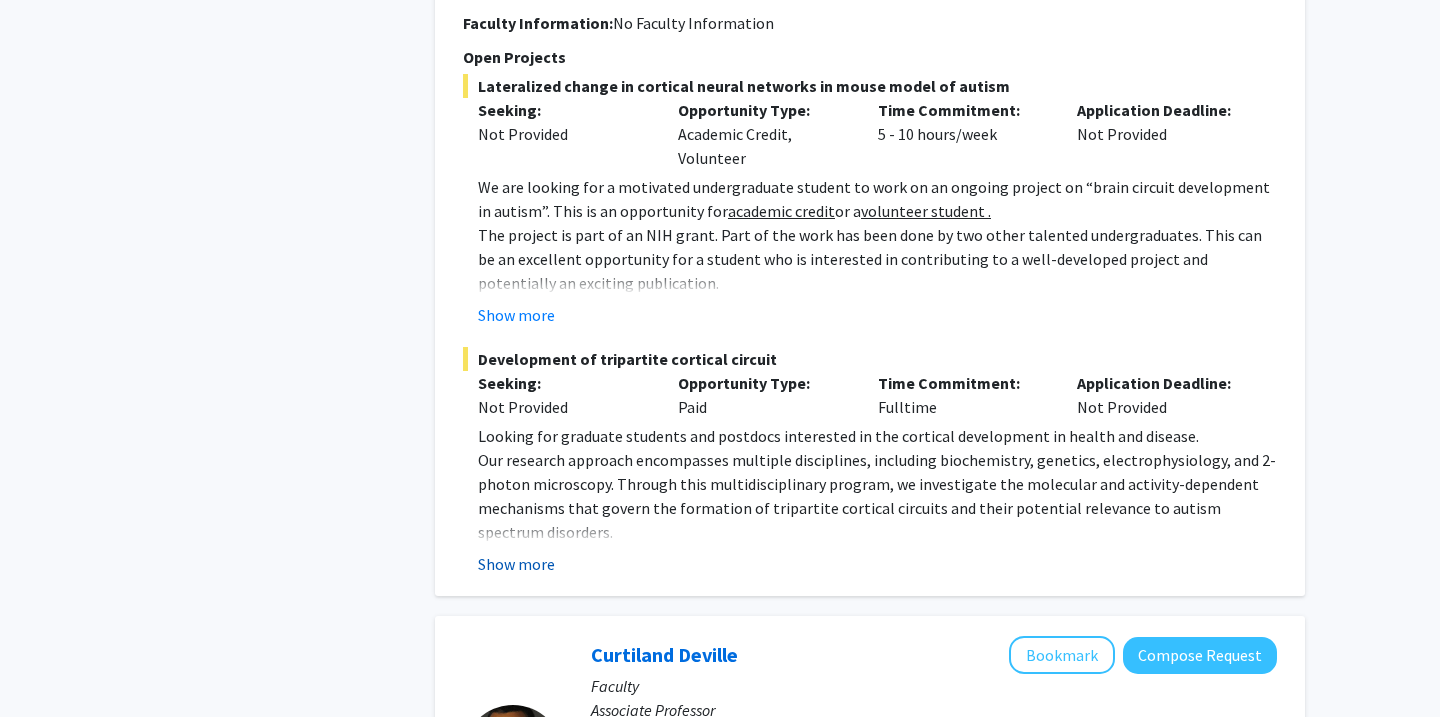 click on "Show more" 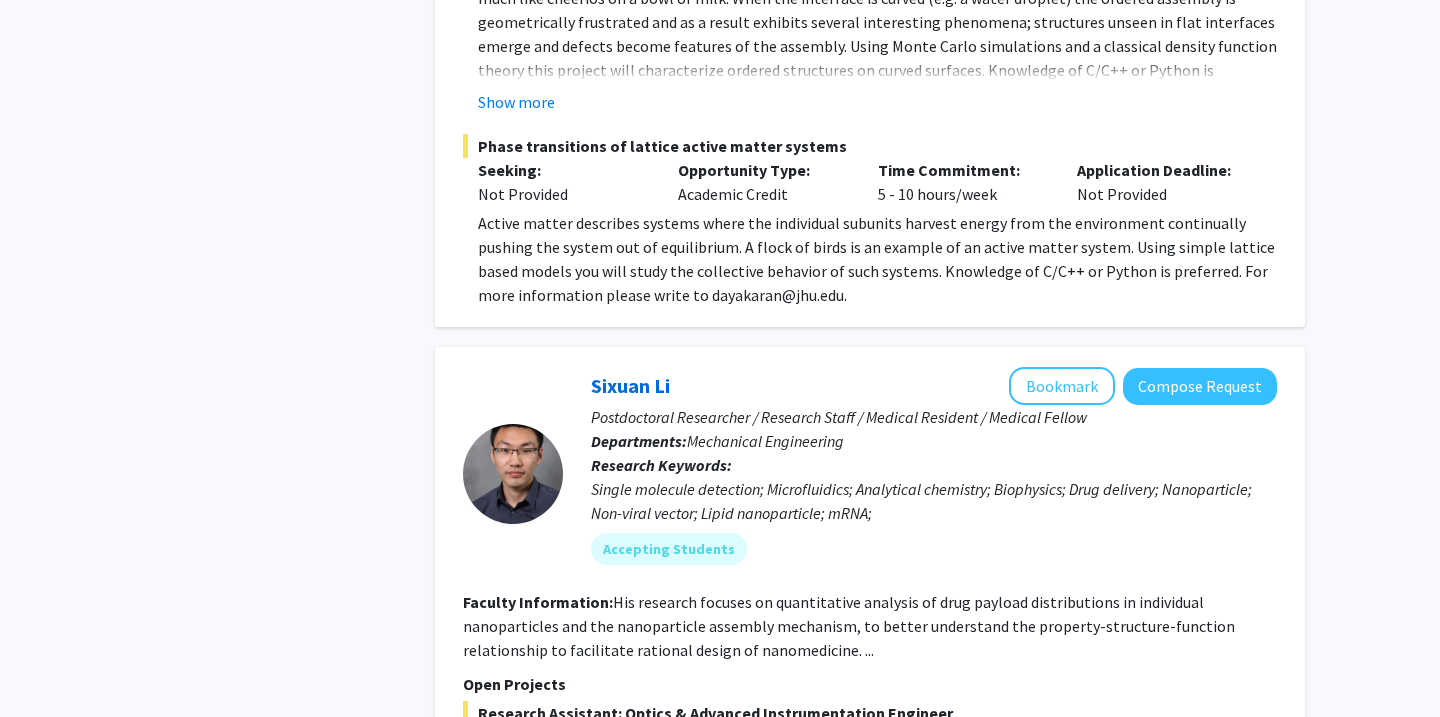 scroll, scrollTop: 4307, scrollLeft: 0, axis: vertical 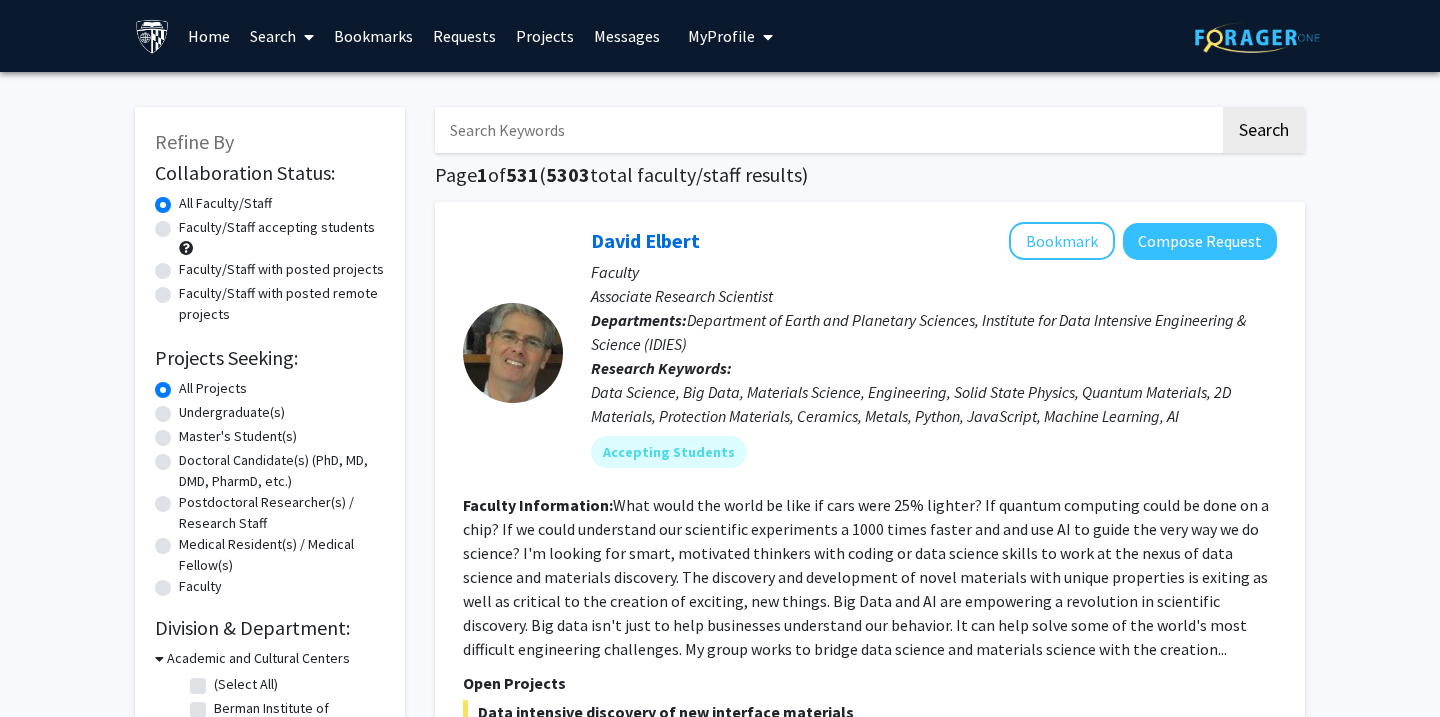 click on "My   Profile" at bounding box center (721, 36) 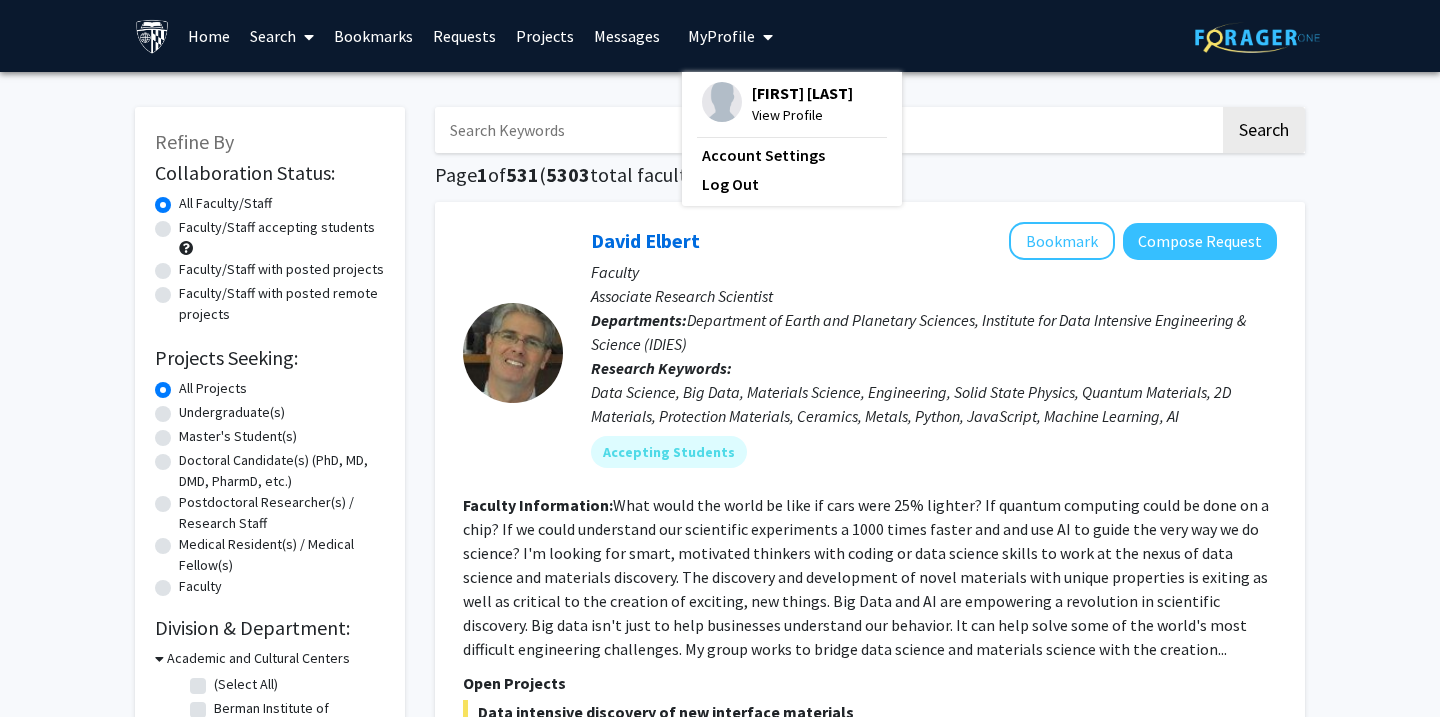 click on "Messages" at bounding box center (627, 36) 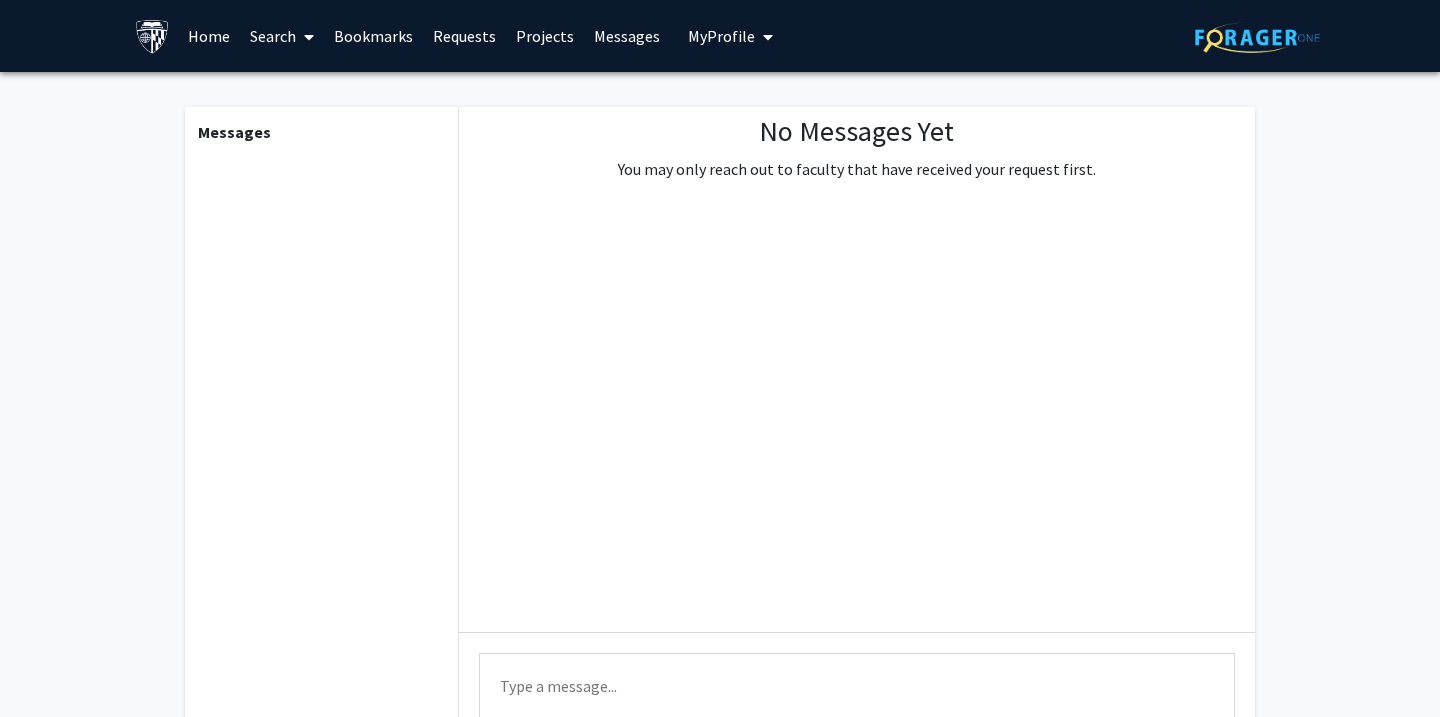 click on "Projects" at bounding box center [545, 36] 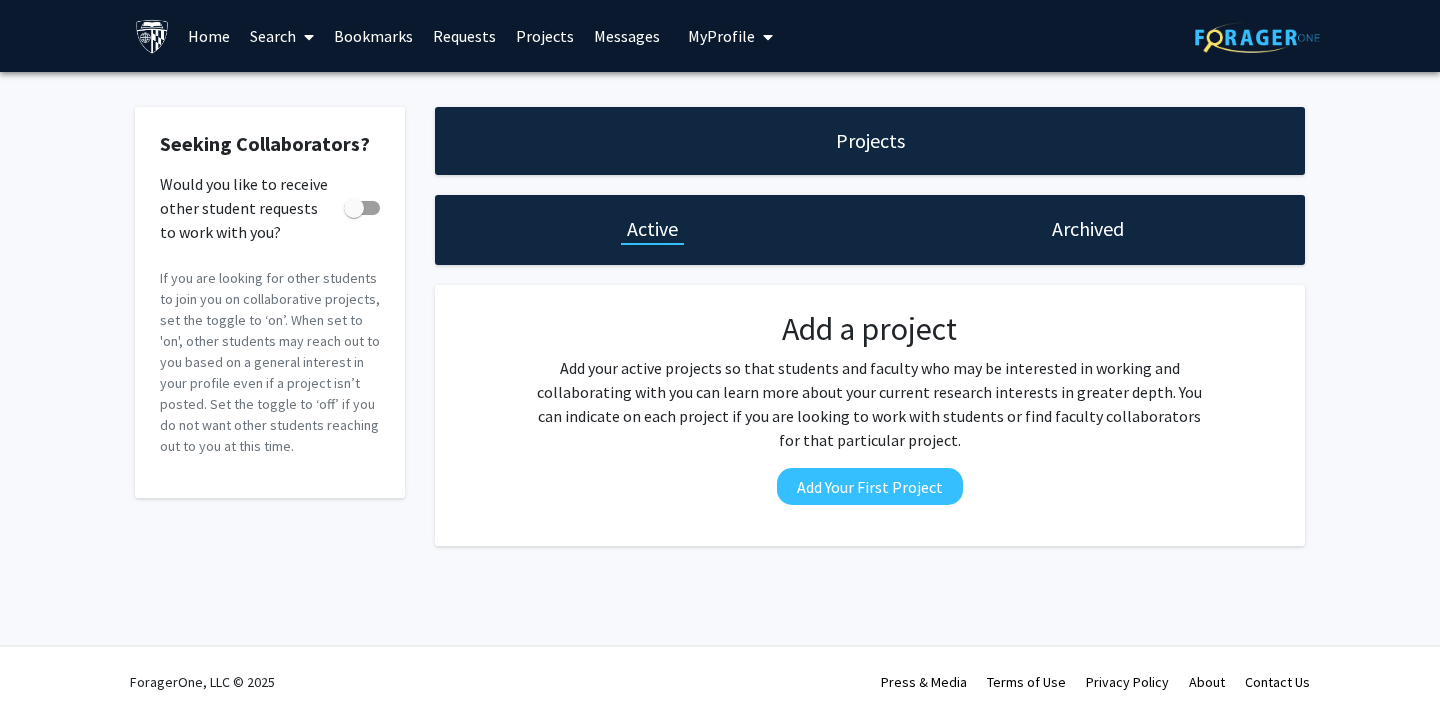 click on "Requests" at bounding box center (464, 36) 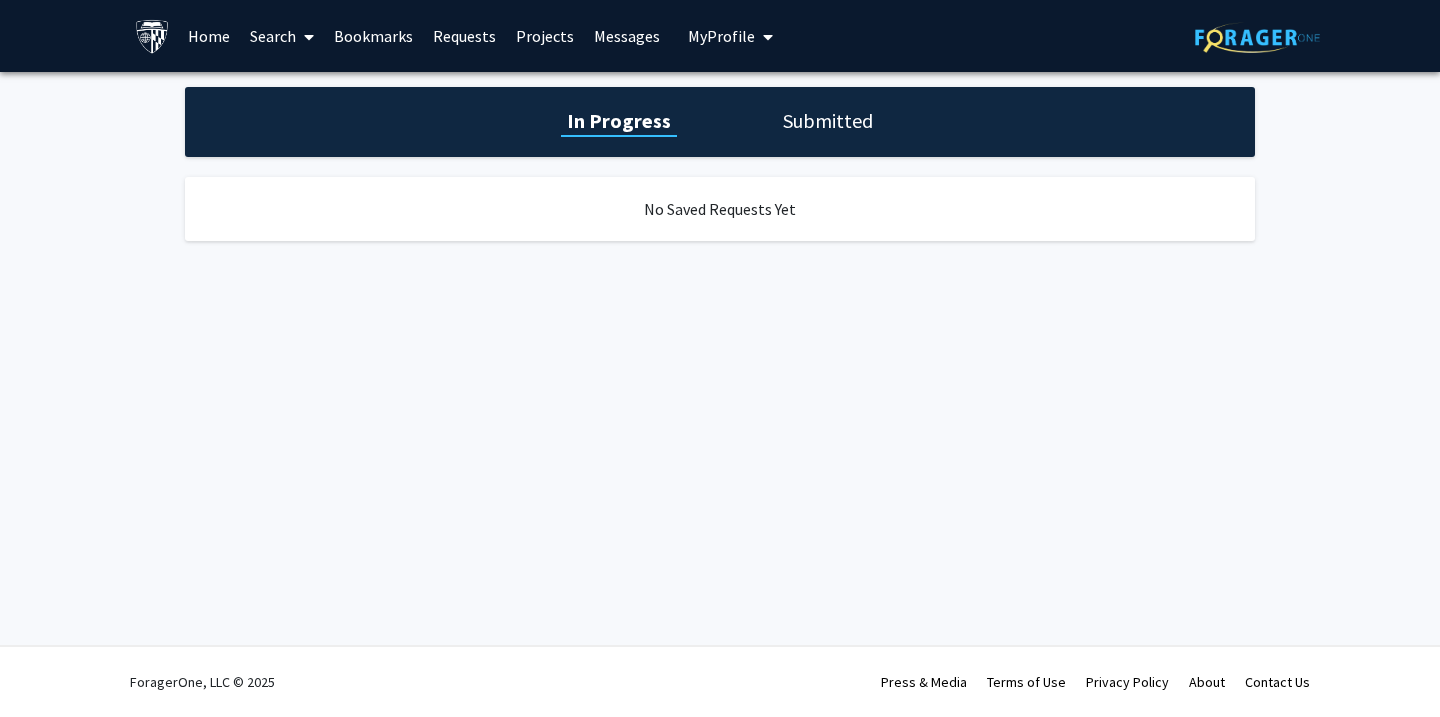 click on "Messages" at bounding box center [627, 36] 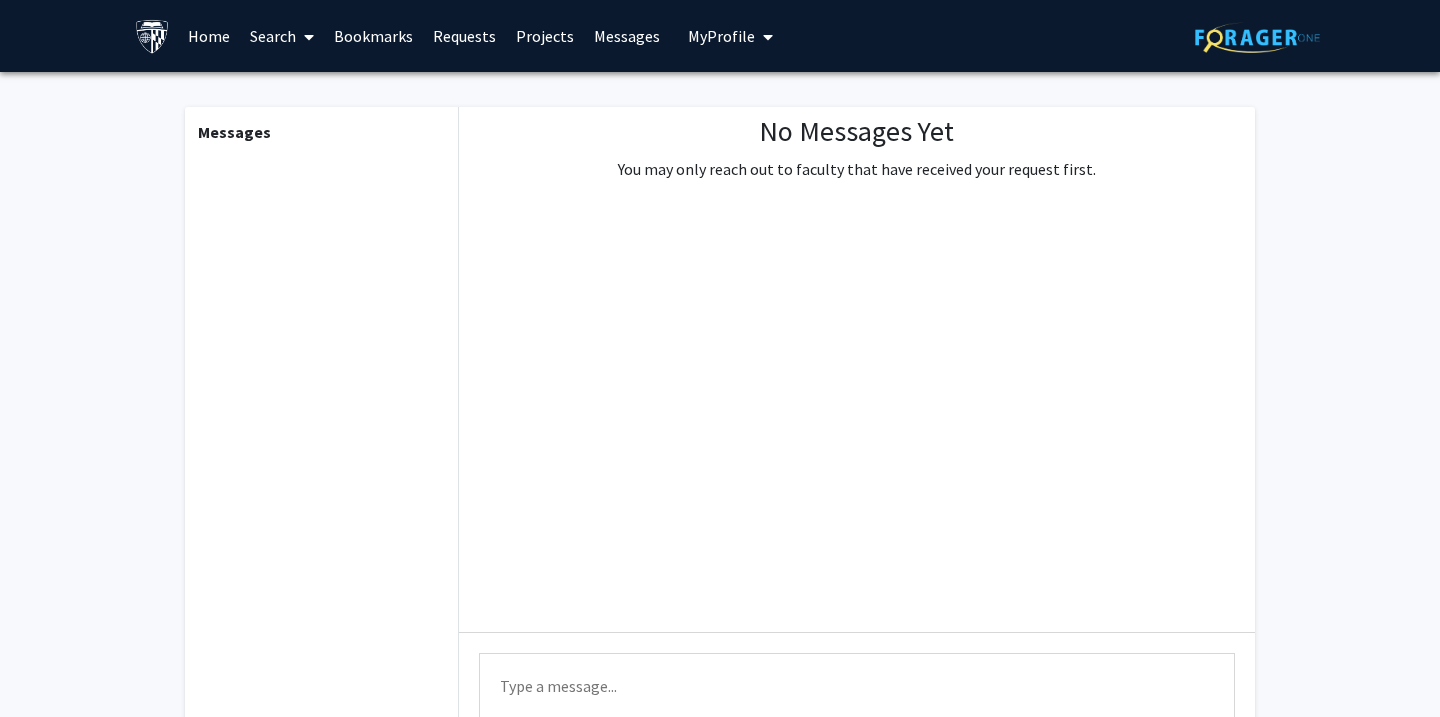 click on "Projects" at bounding box center (545, 36) 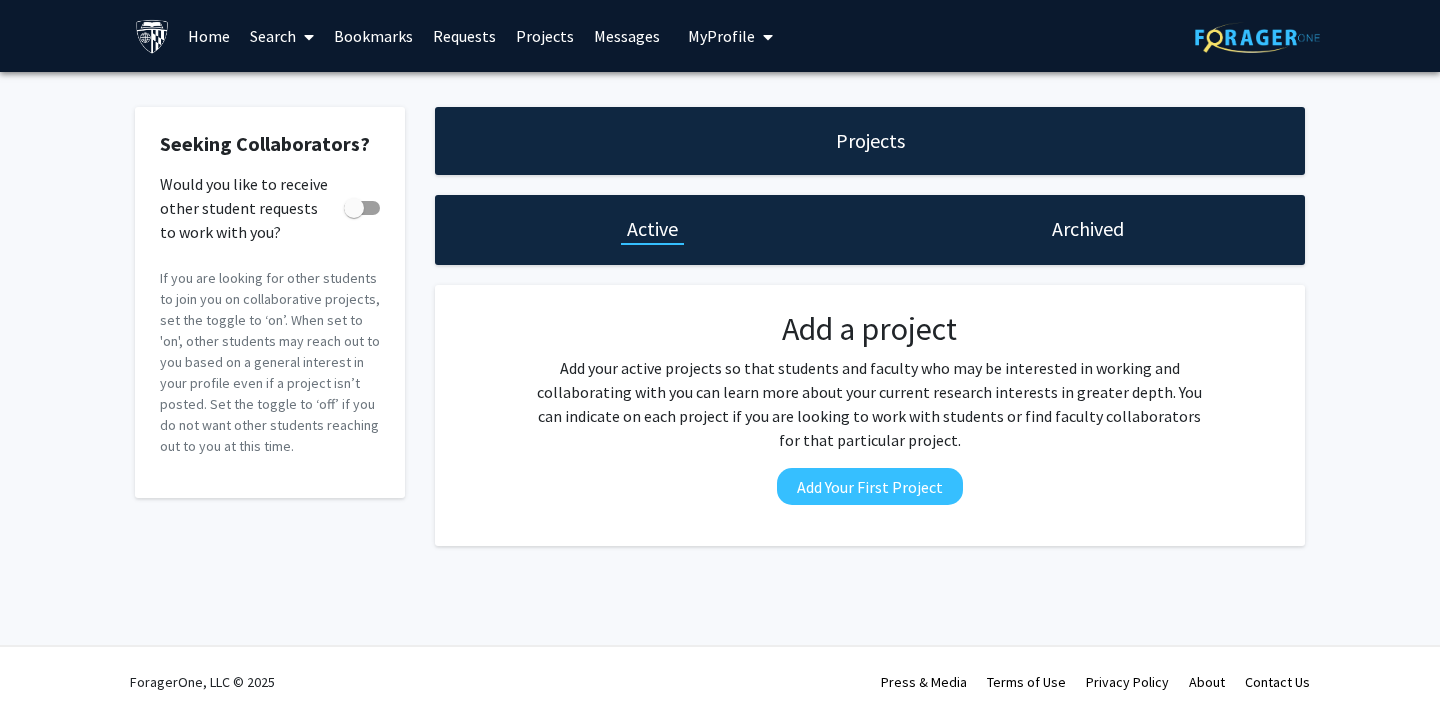 click on "Requests" at bounding box center [464, 36] 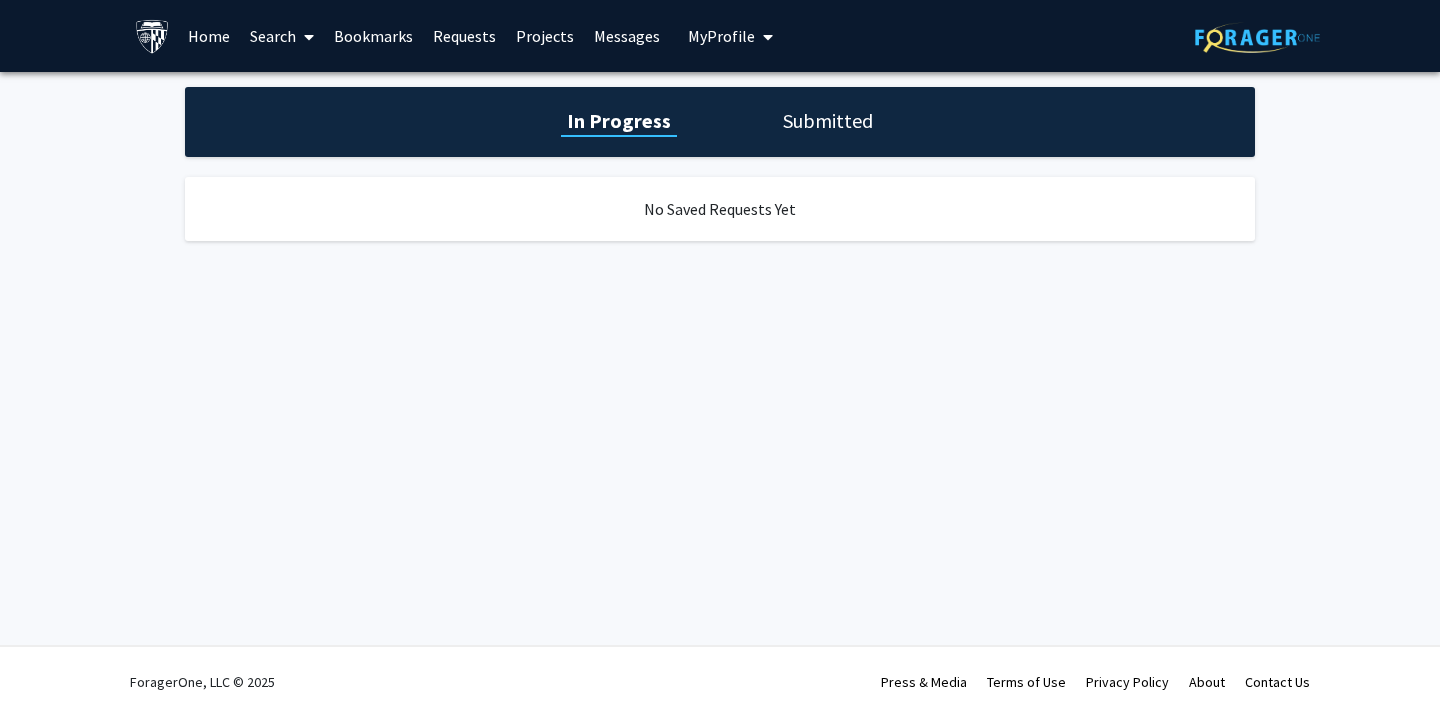 click on "Bookmarks" at bounding box center [373, 36] 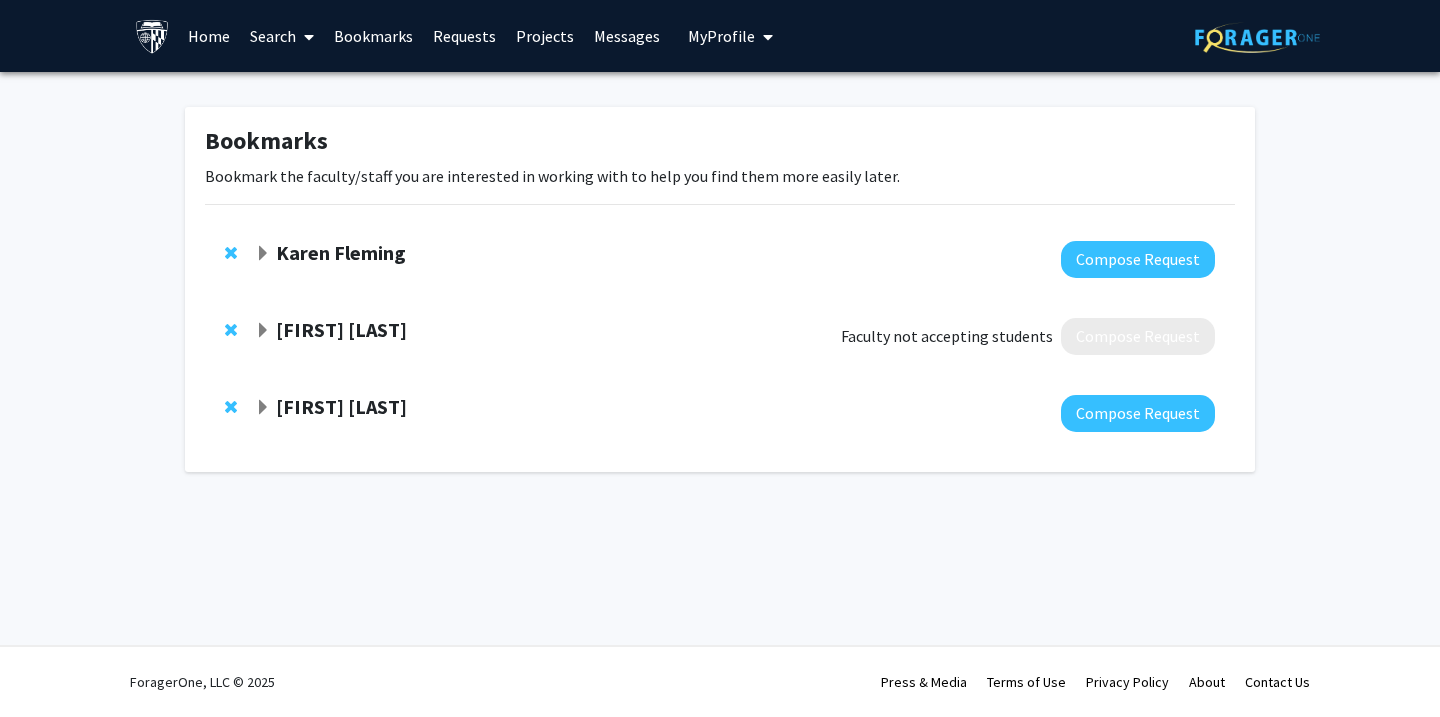 click on "[FIRST] [LAST]  Compose Request" 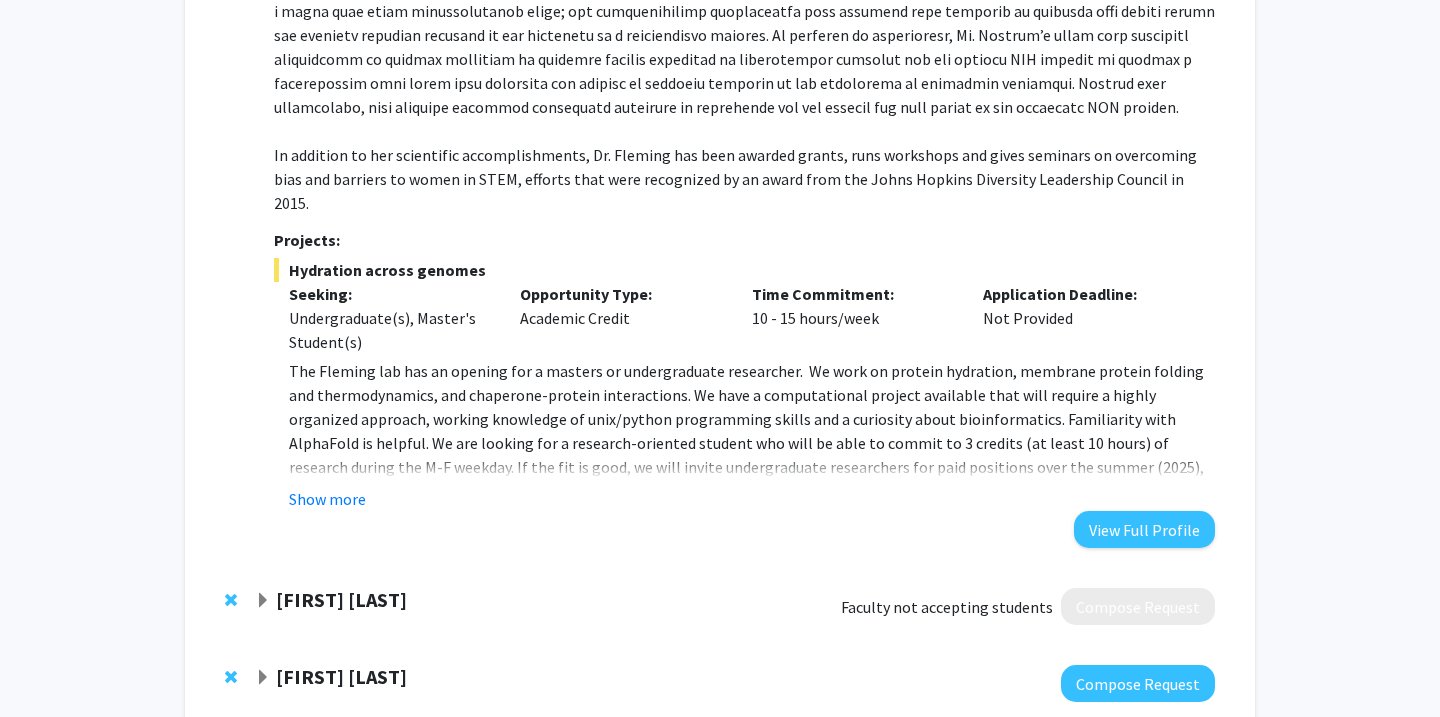 scroll, scrollTop: 590, scrollLeft: 0, axis: vertical 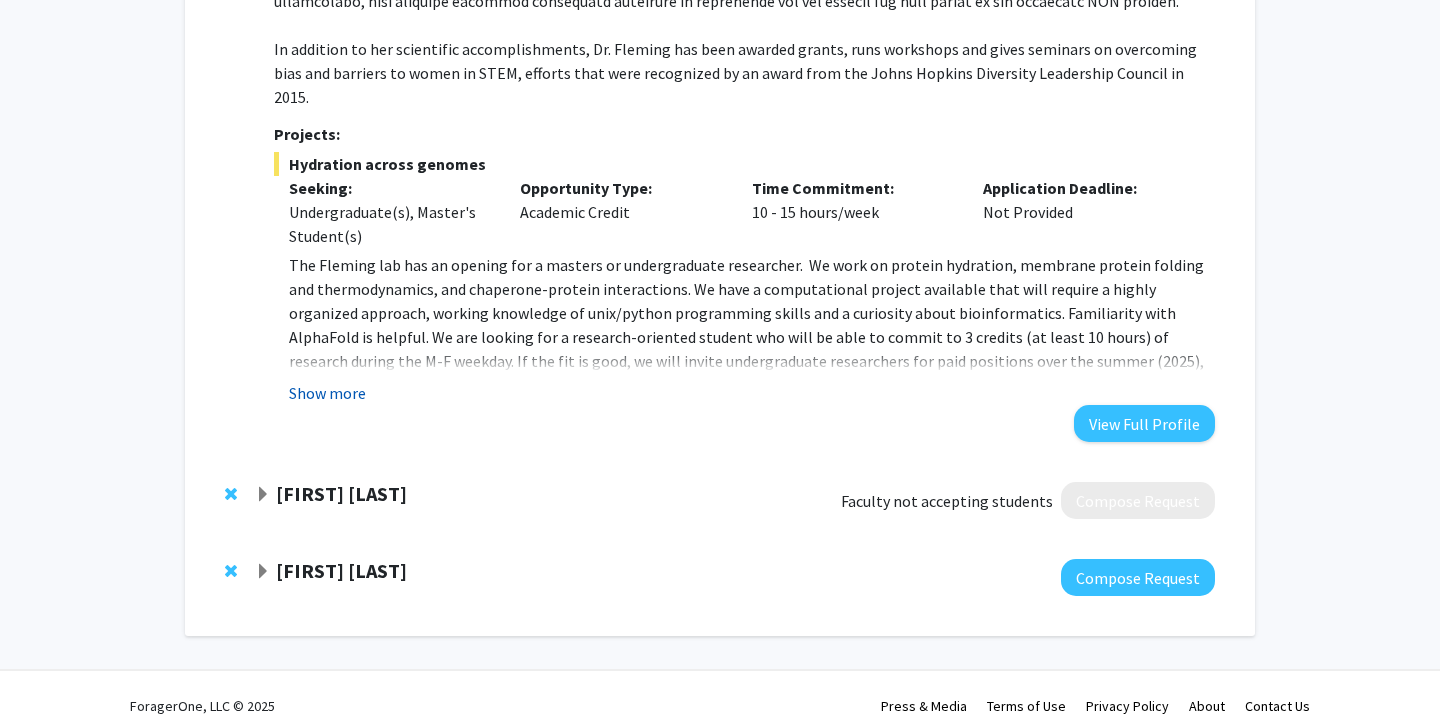 click on "Show more" at bounding box center (327, 393) 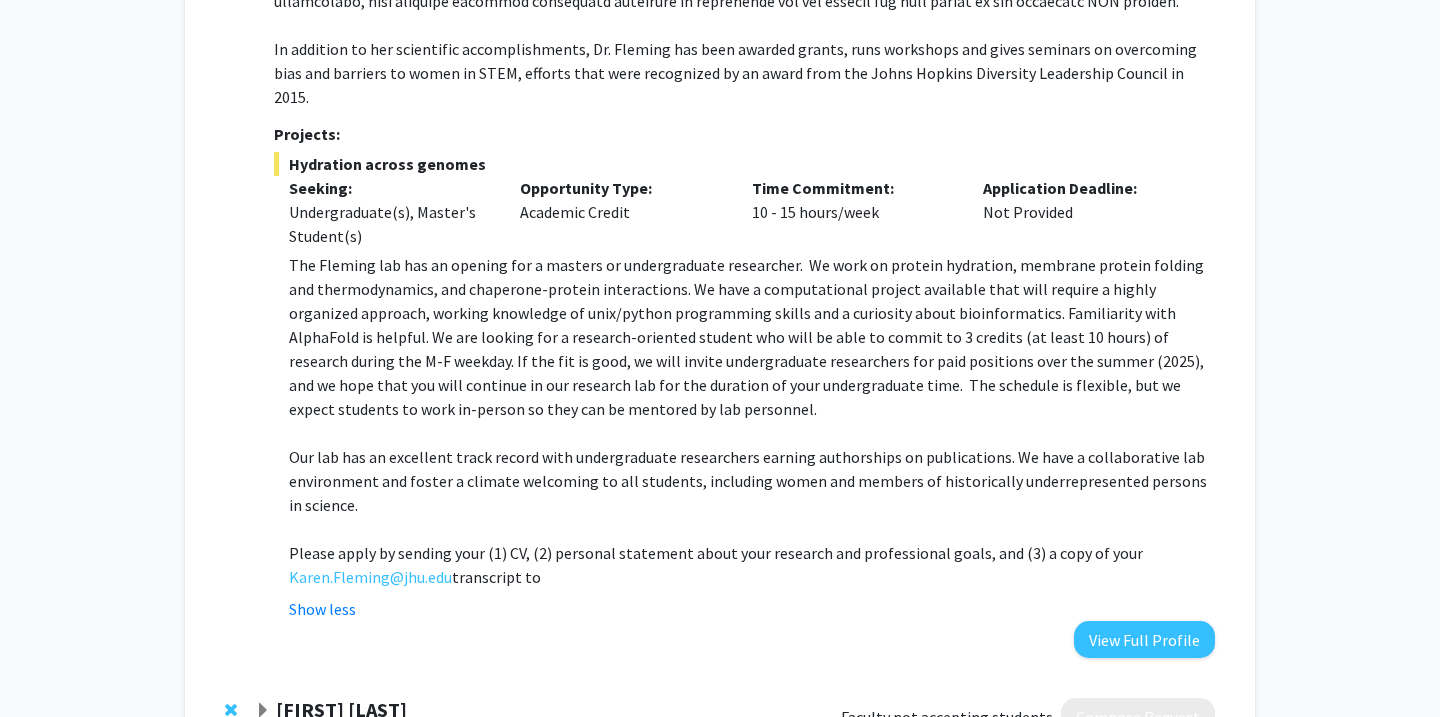 scroll, scrollTop: 806, scrollLeft: 0, axis: vertical 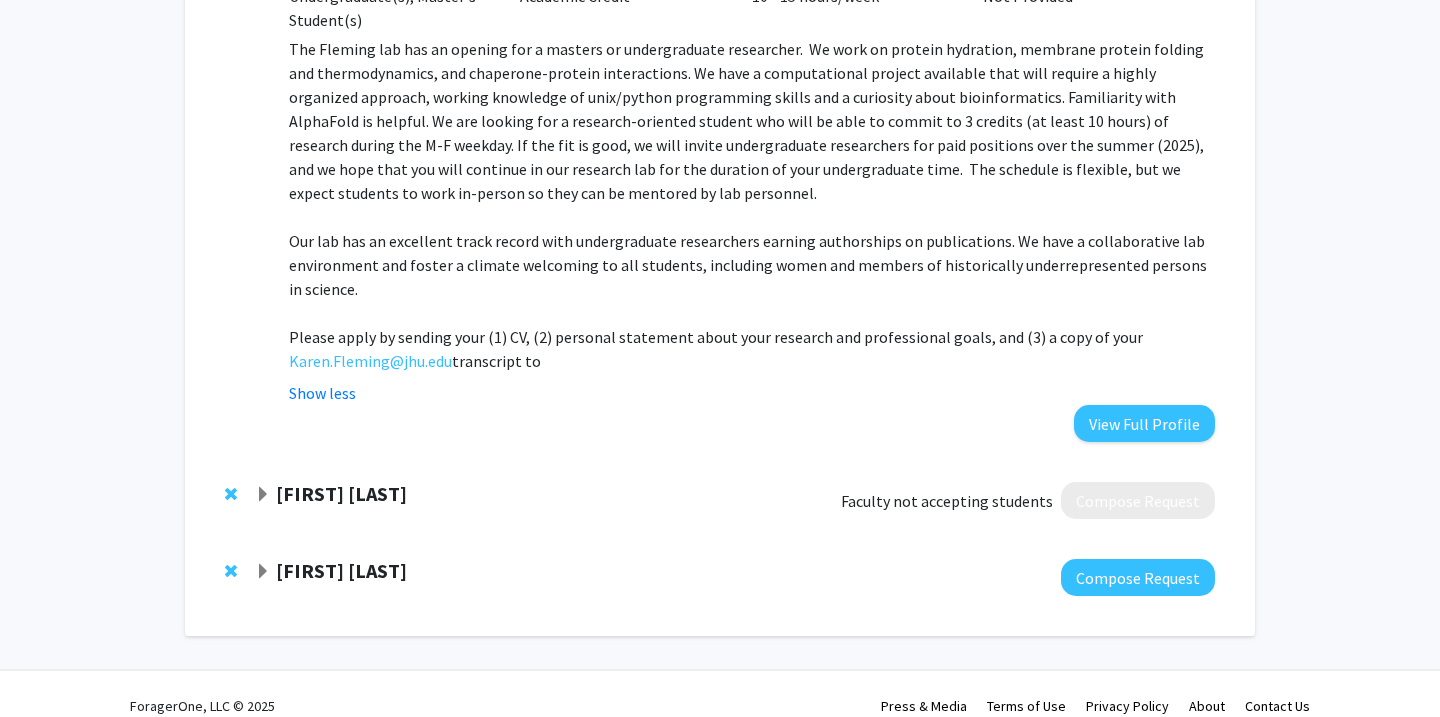 click on "[FIRST] [LAST]" 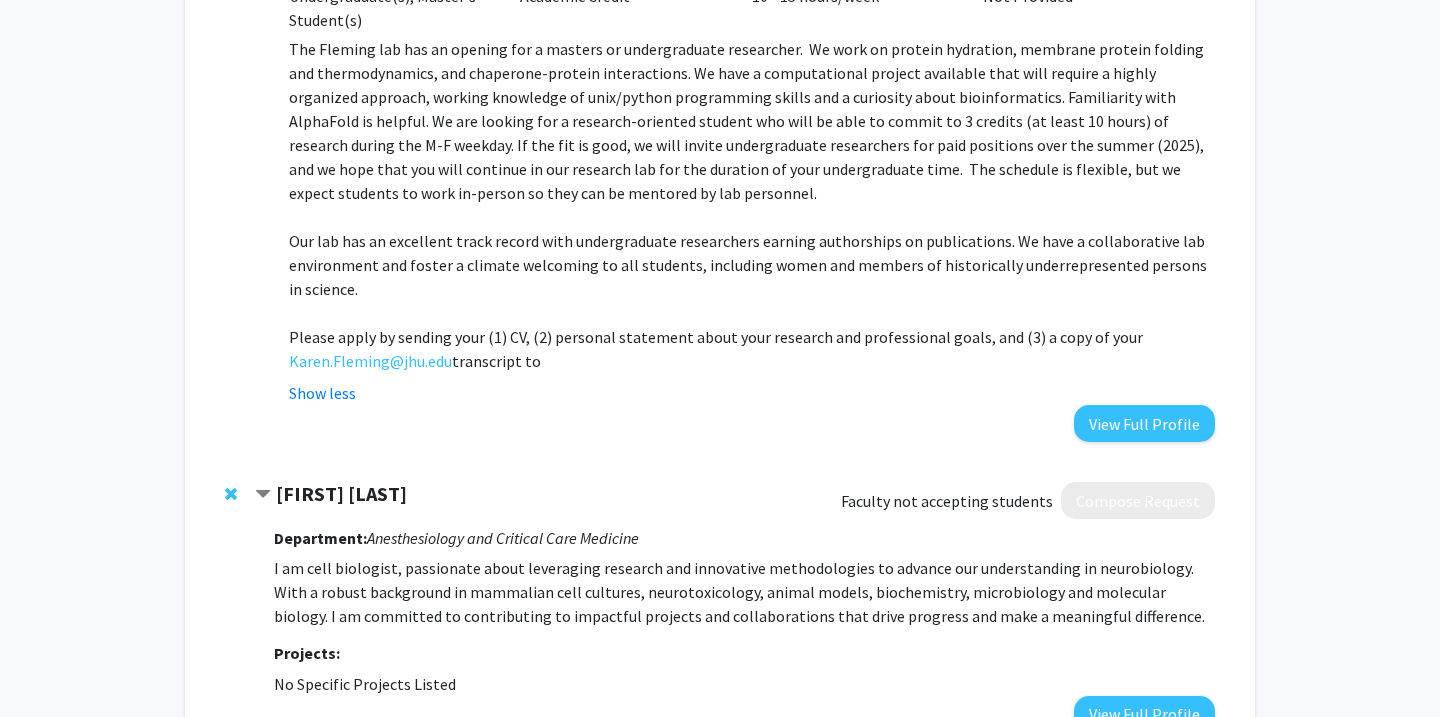 click on "[FIRST] [LAST]" 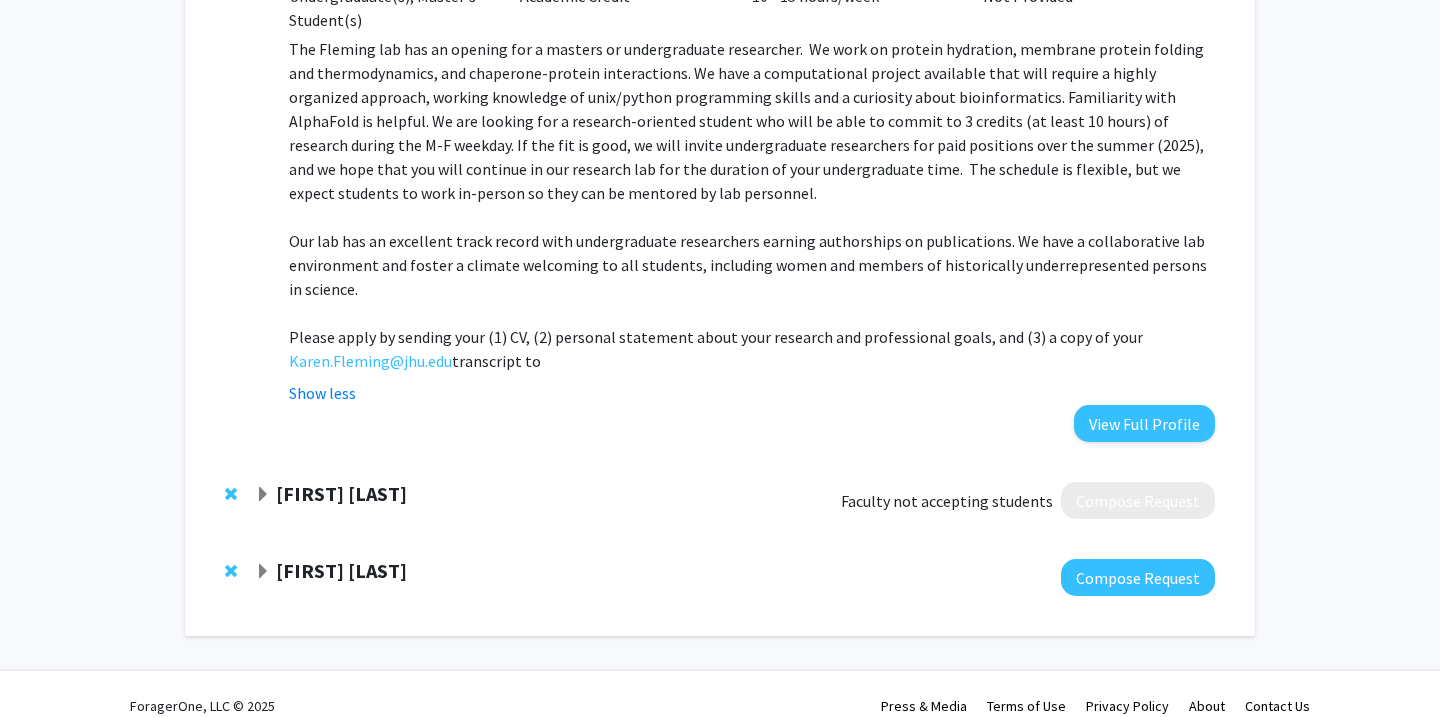 click on "[FIRST] [LAST]" 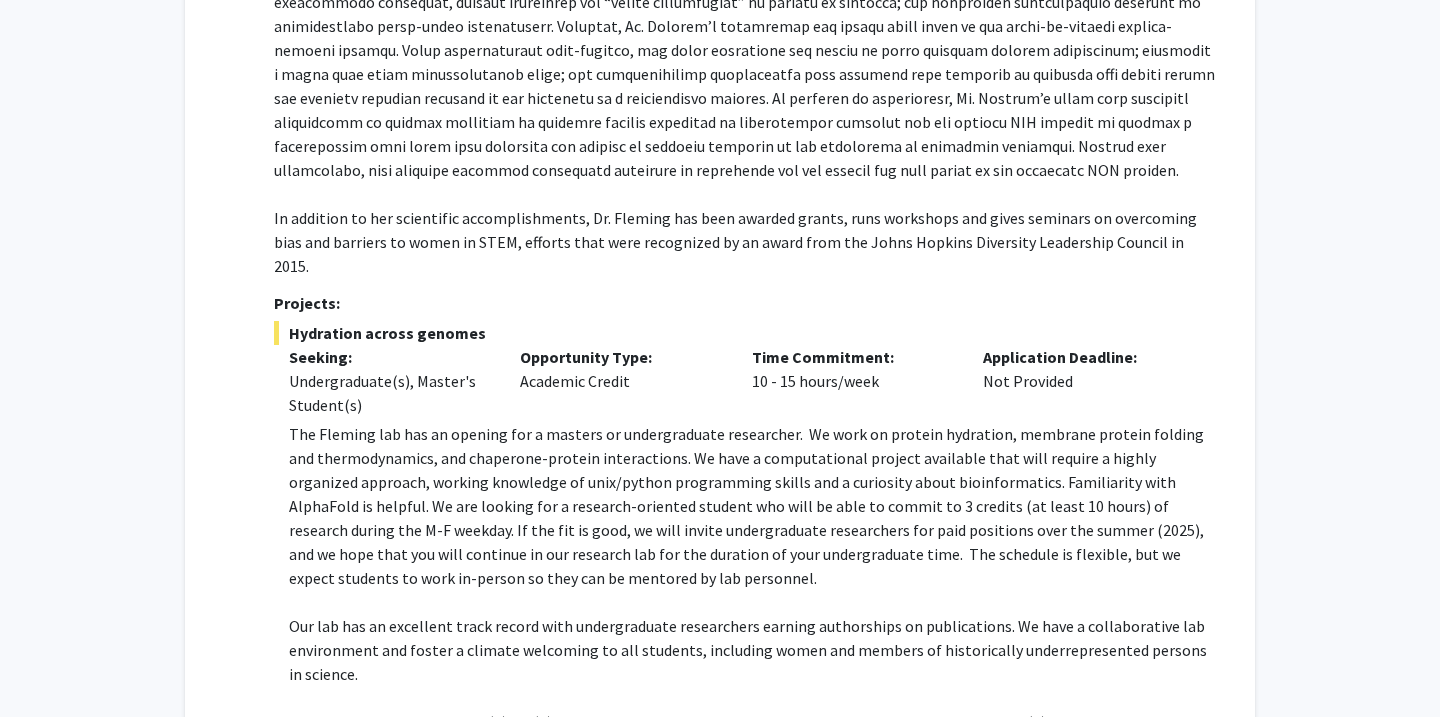scroll, scrollTop: 0, scrollLeft: 0, axis: both 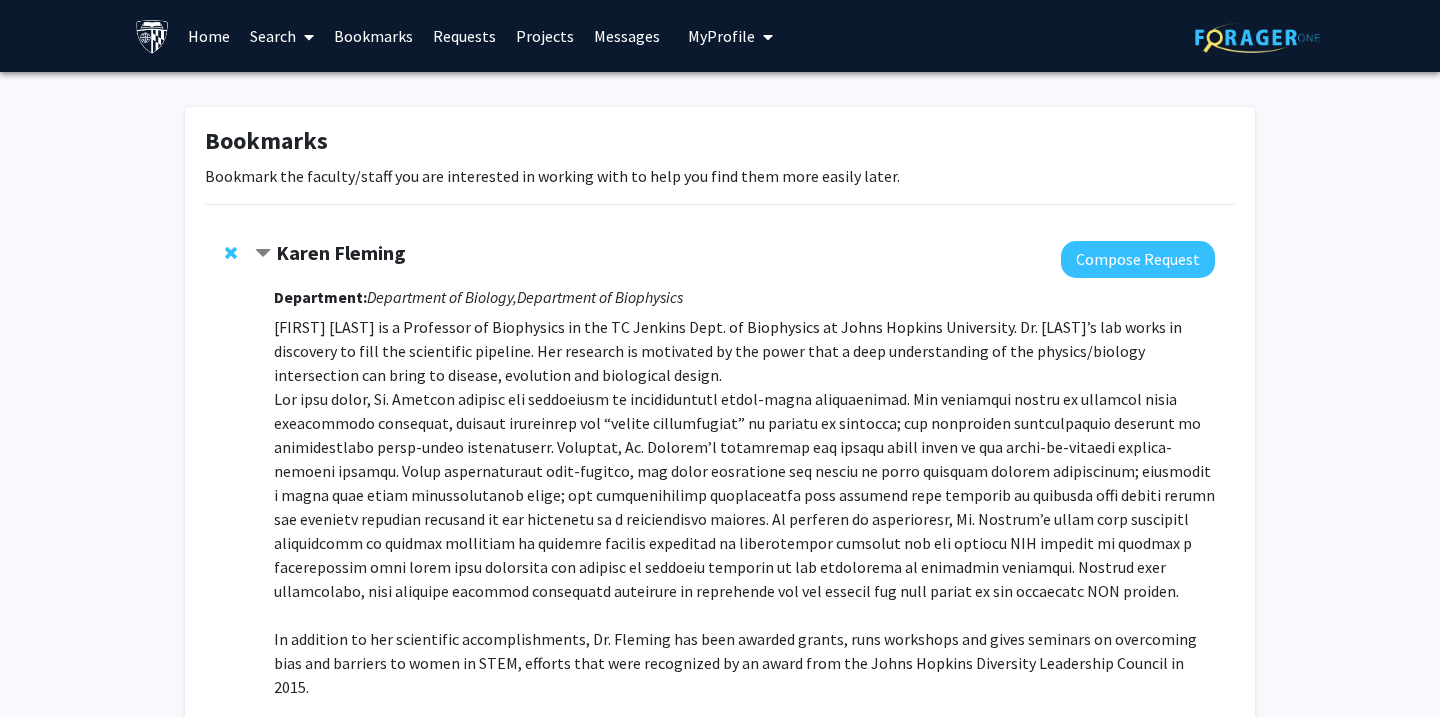 click on "Karen Fleming" 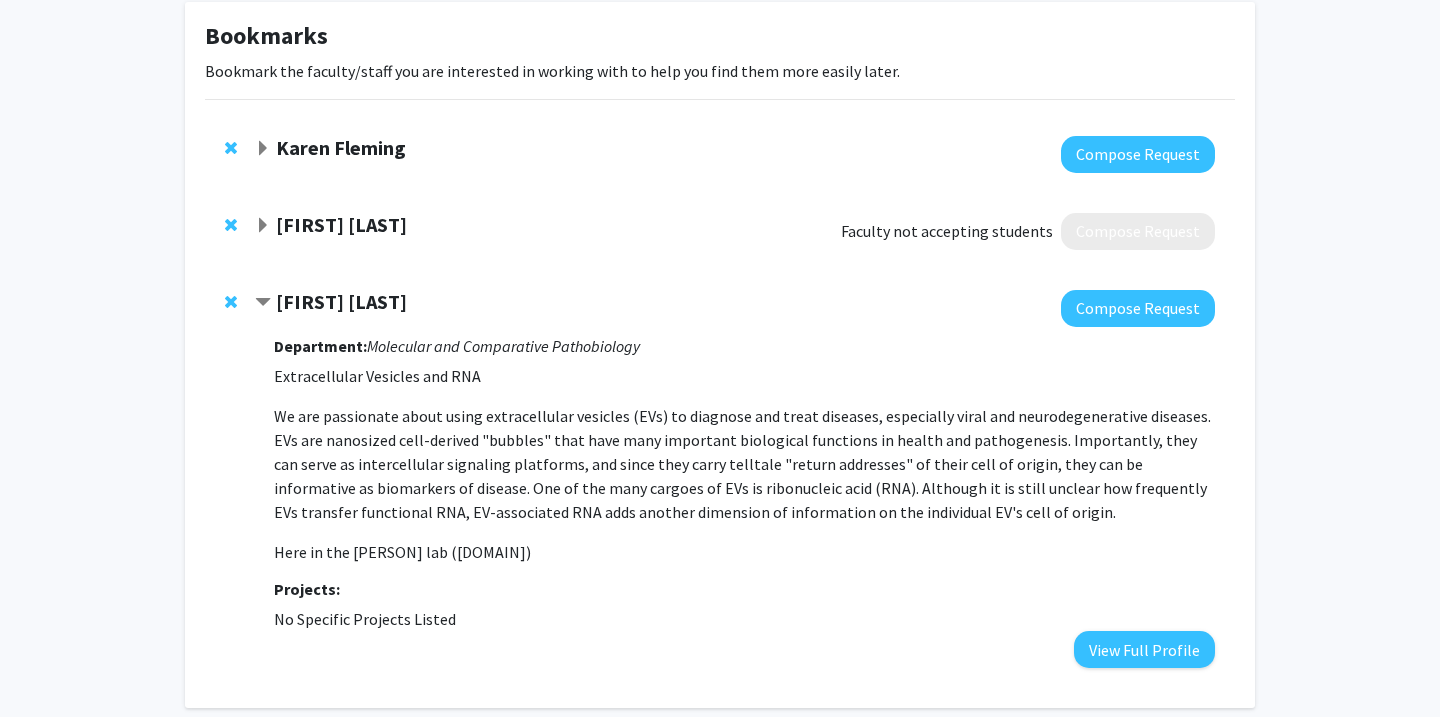 scroll, scrollTop: 100, scrollLeft: 0, axis: vertical 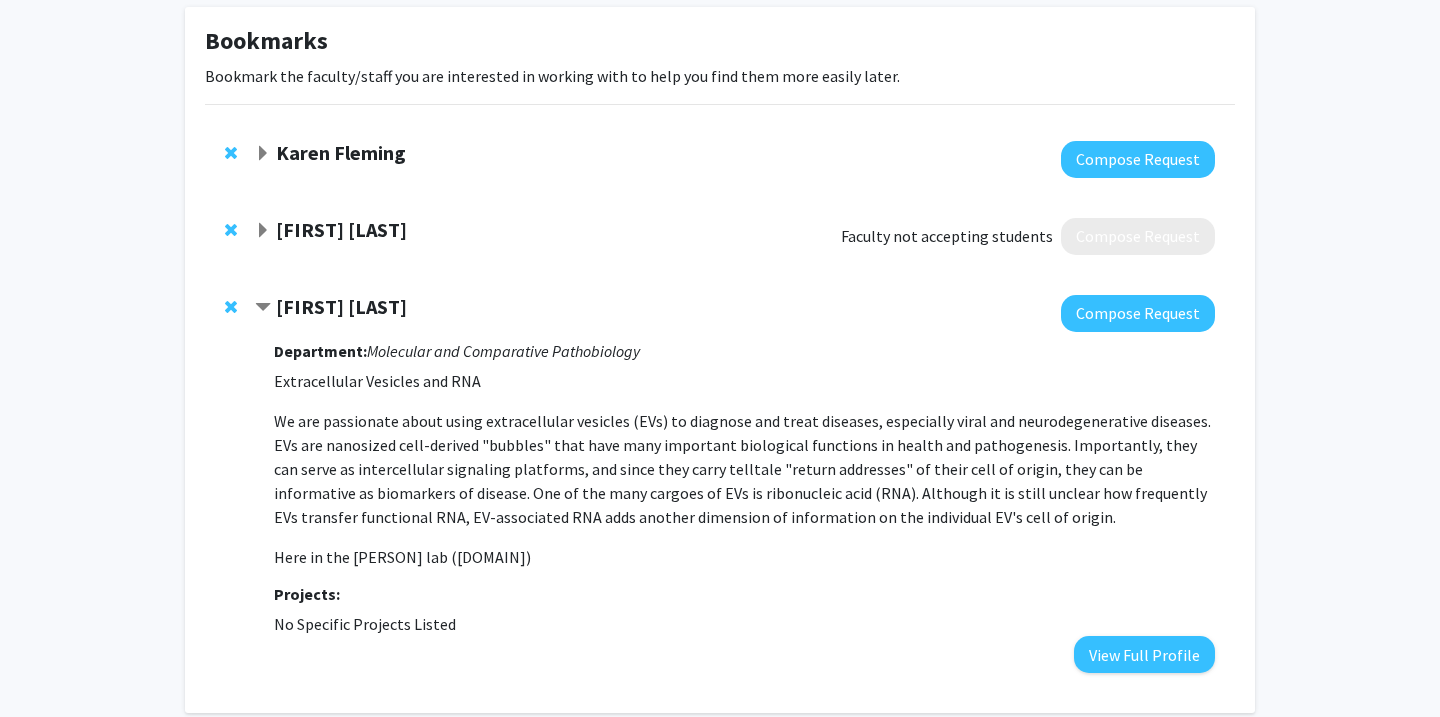 click on "Karen Fleming" 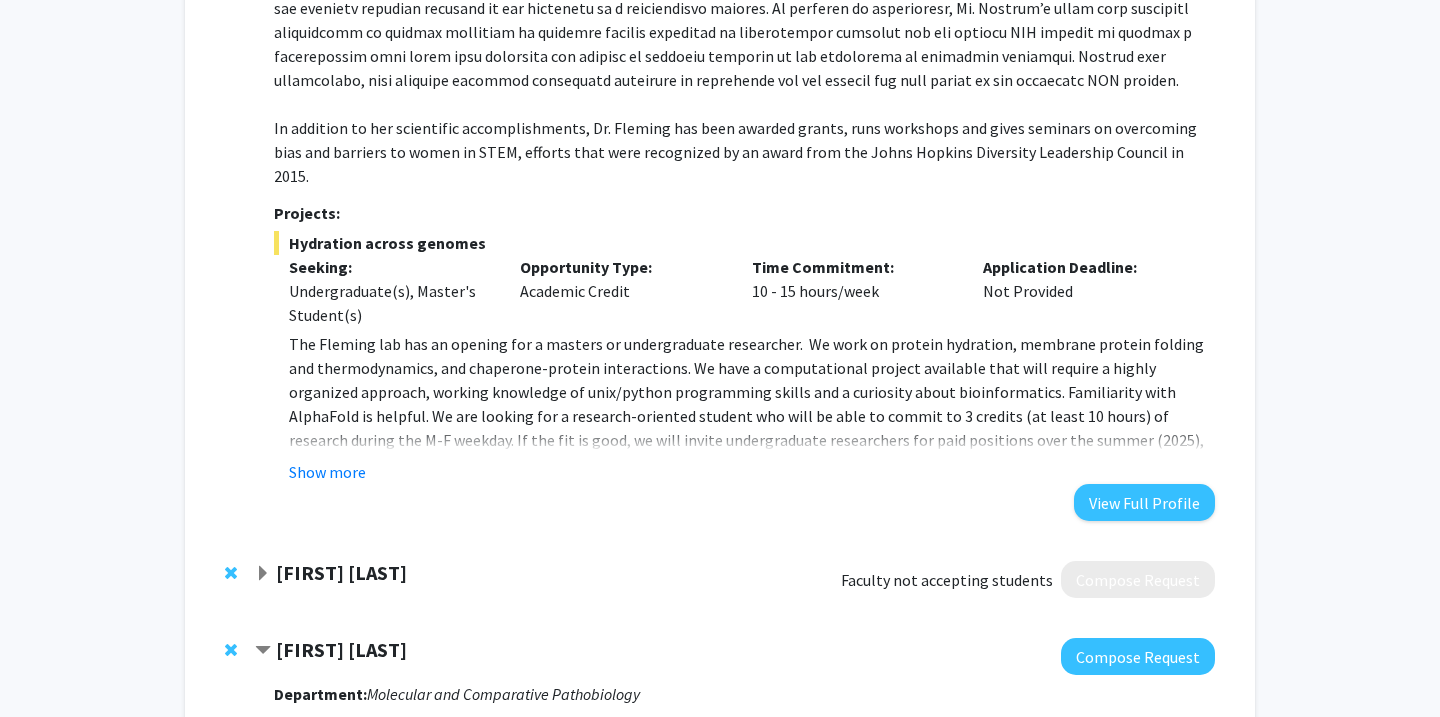 scroll, scrollTop: 521, scrollLeft: 0, axis: vertical 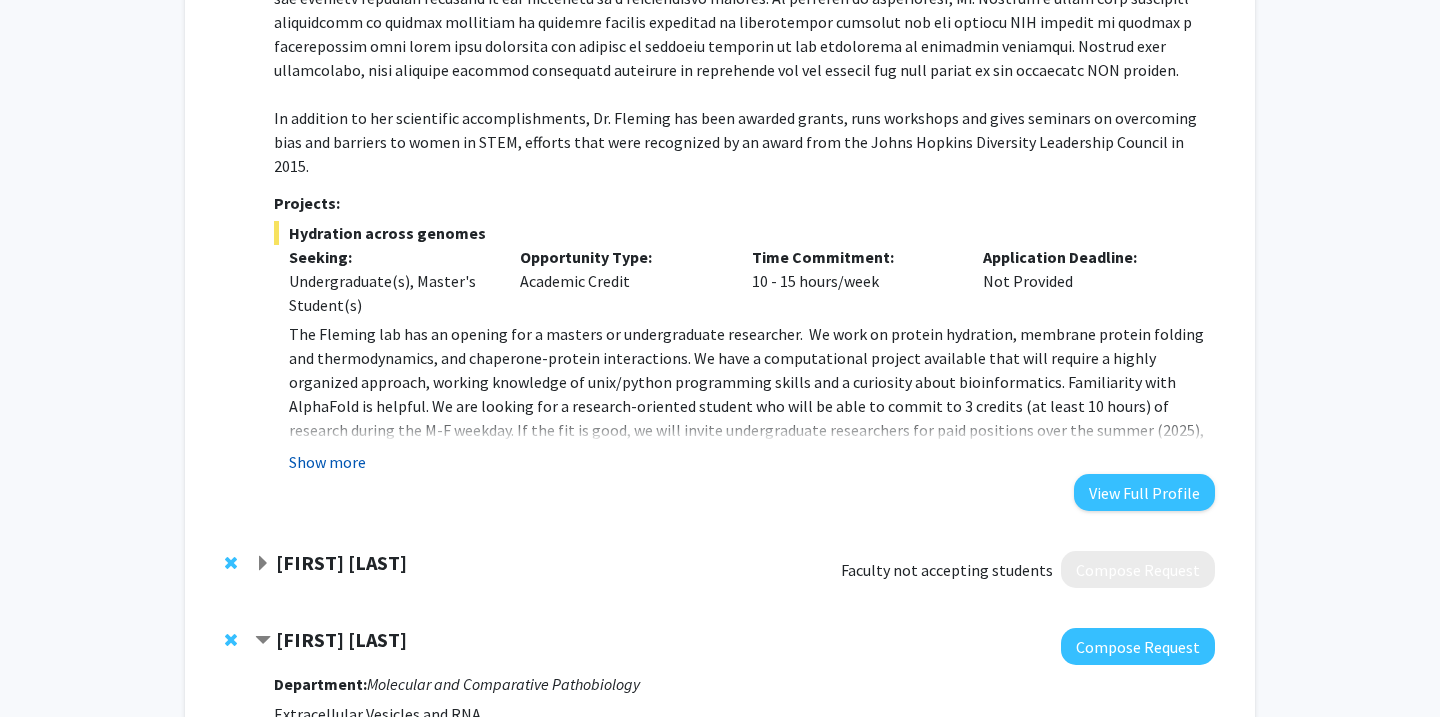 click on "Show more" at bounding box center (327, 462) 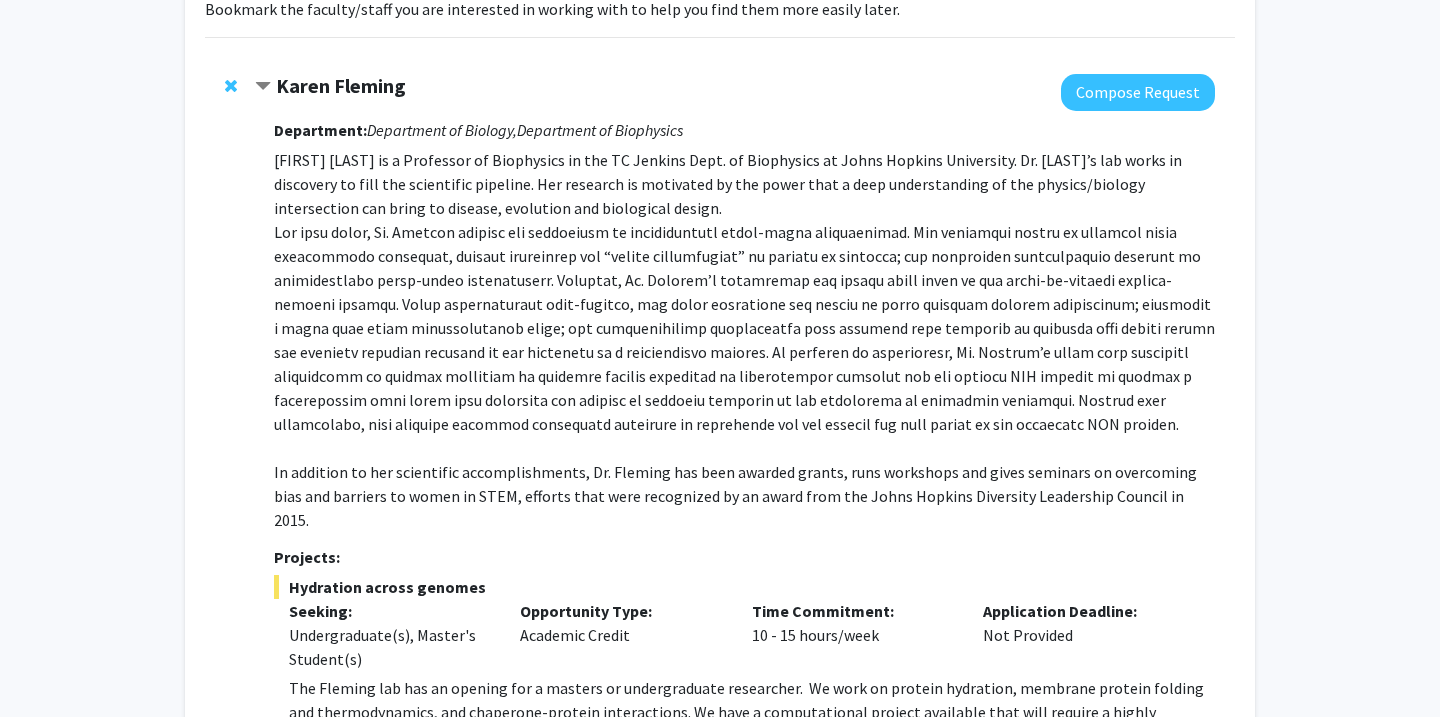 scroll, scrollTop: 0, scrollLeft: 0, axis: both 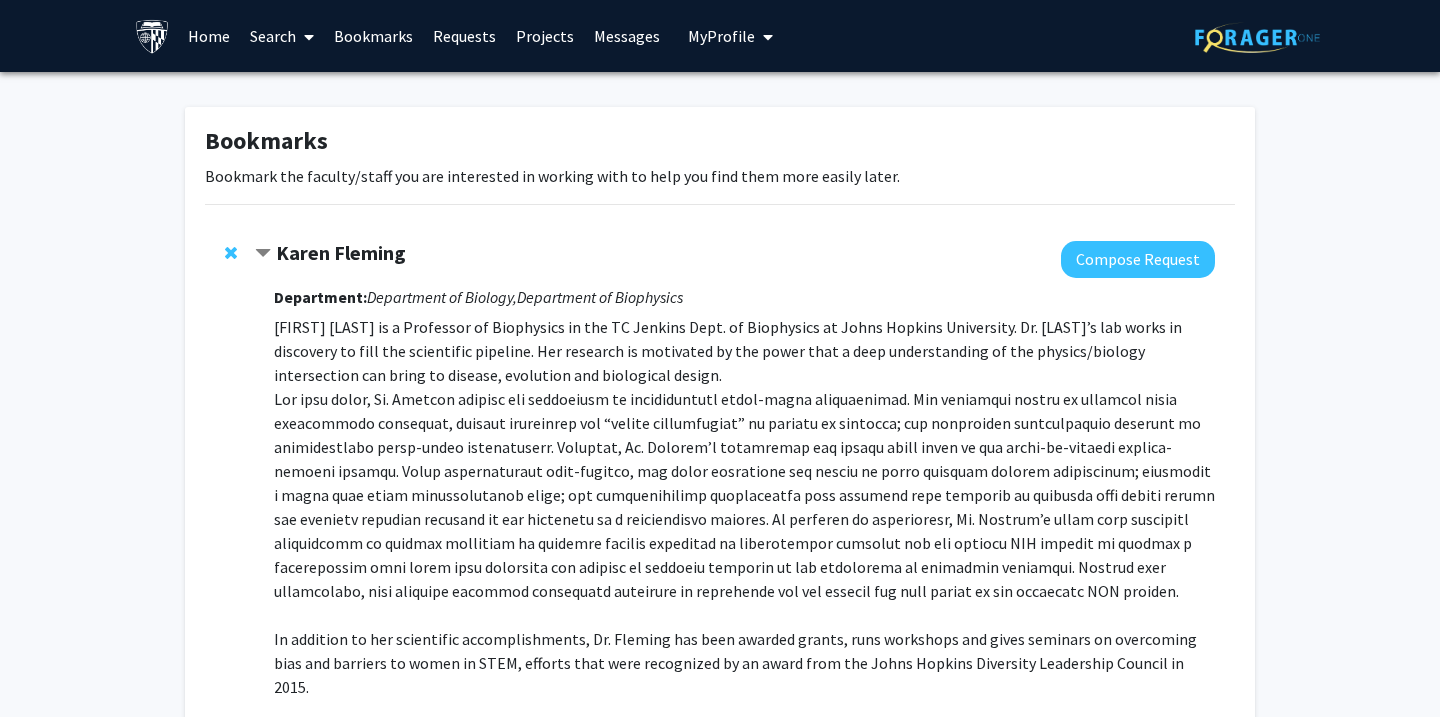 click on "Home" at bounding box center [209, 36] 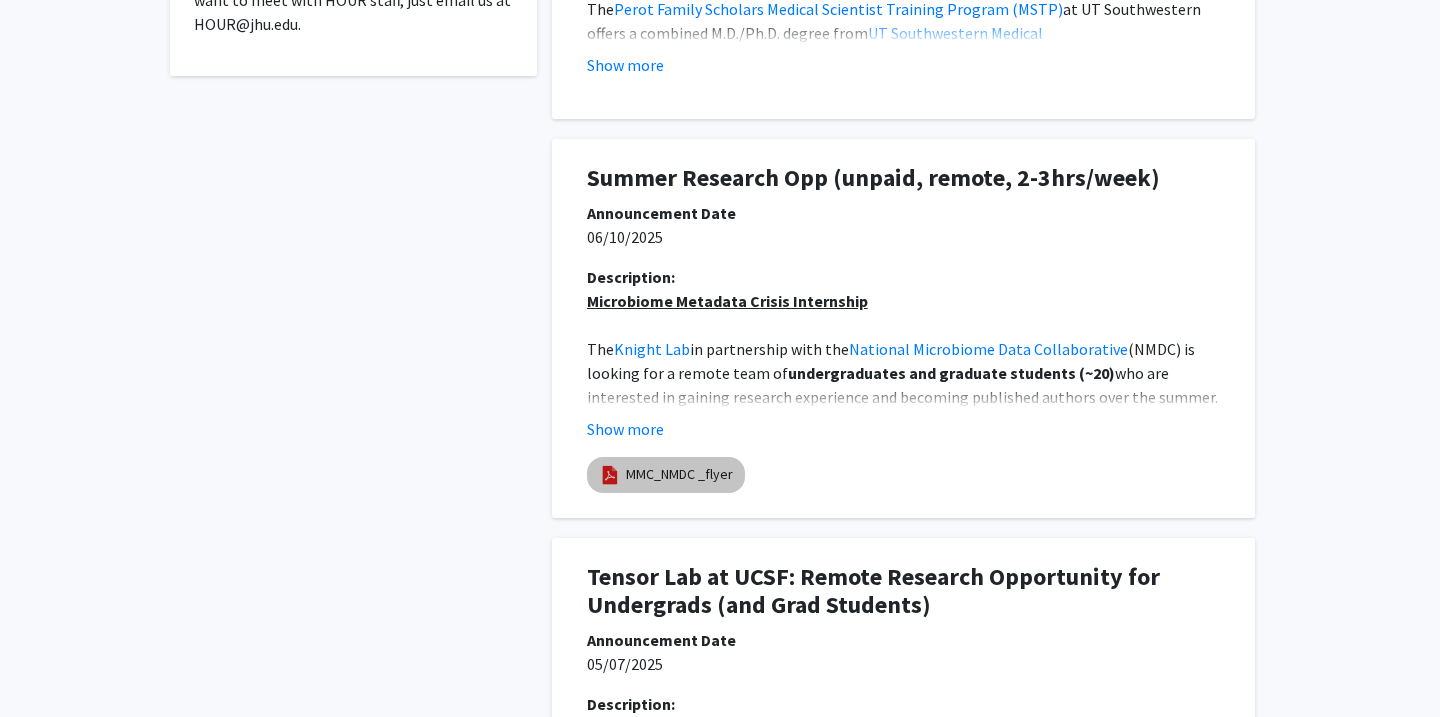 scroll, scrollTop: 723, scrollLeft: 0, axis: vertical 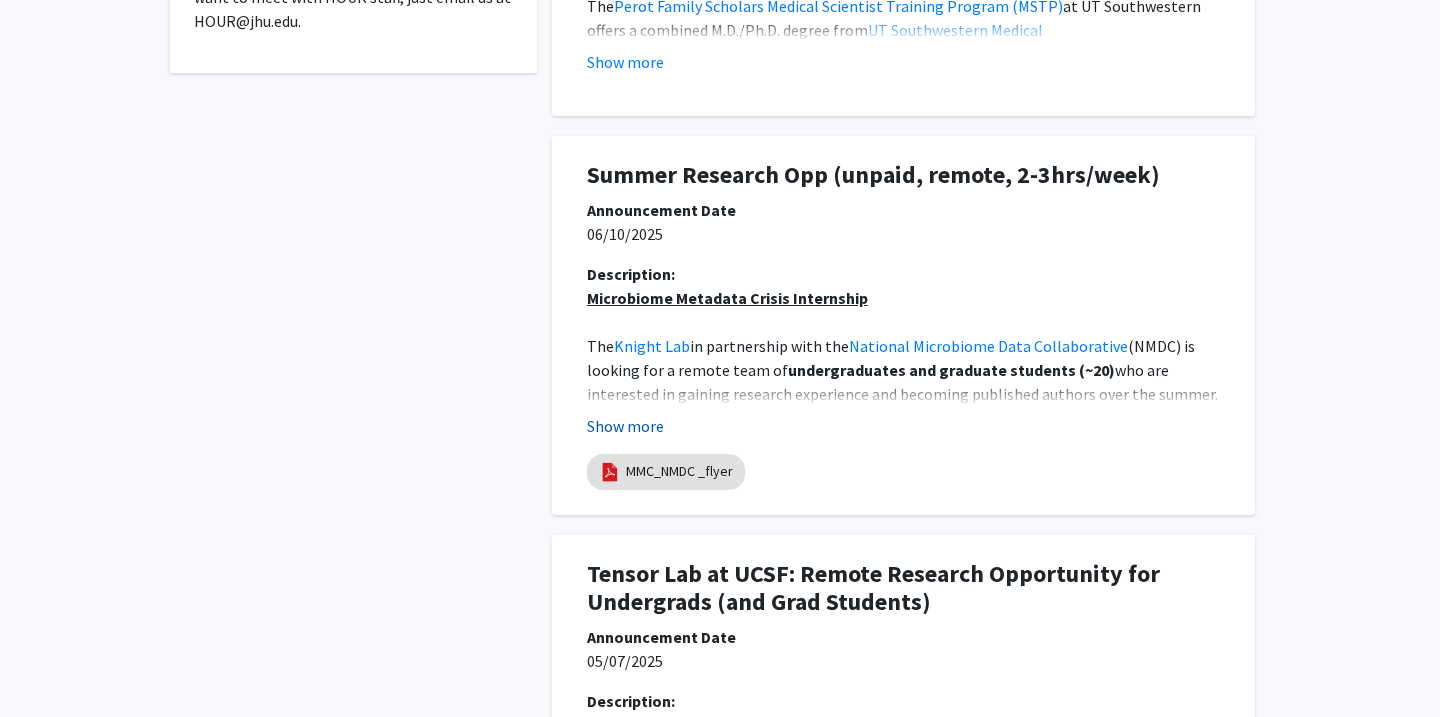 click on "Show more" 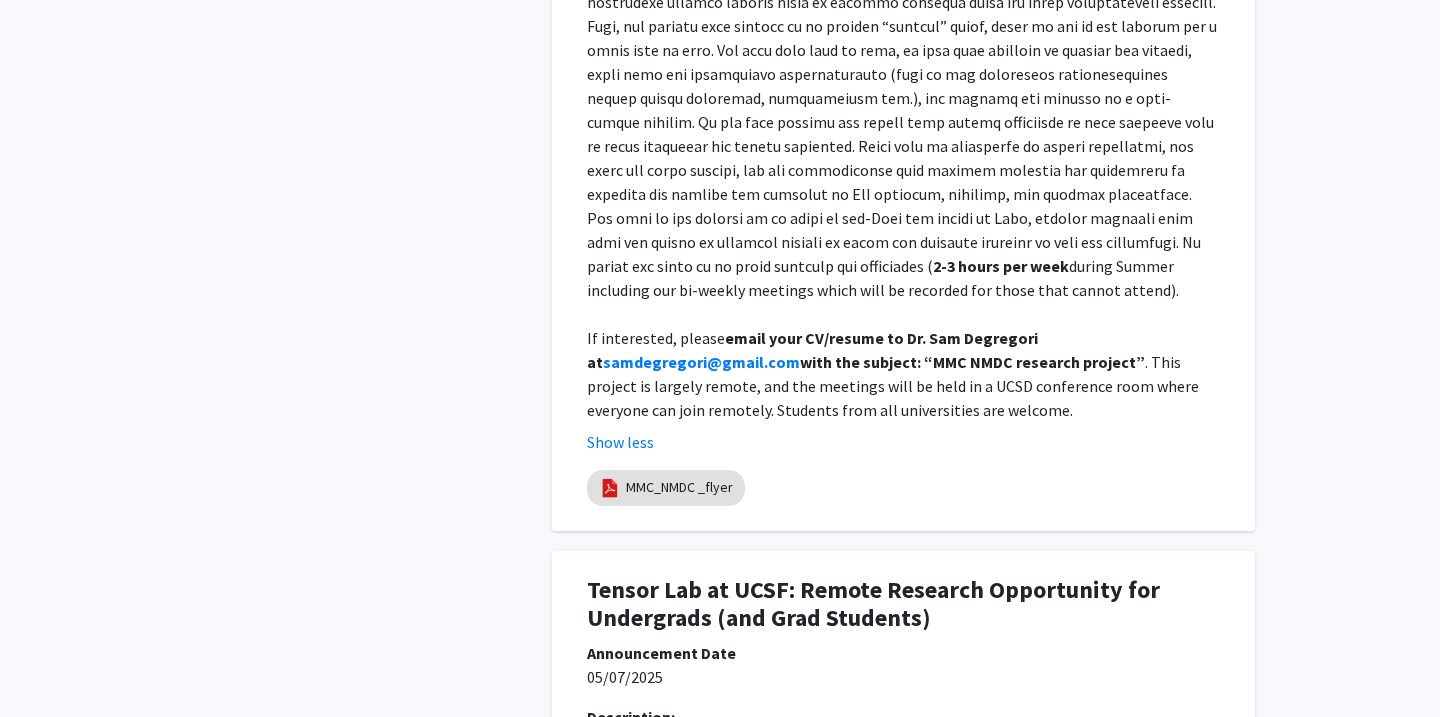 scroll, scrollTop: 1584, scrollLeft: 0, axis: vertical 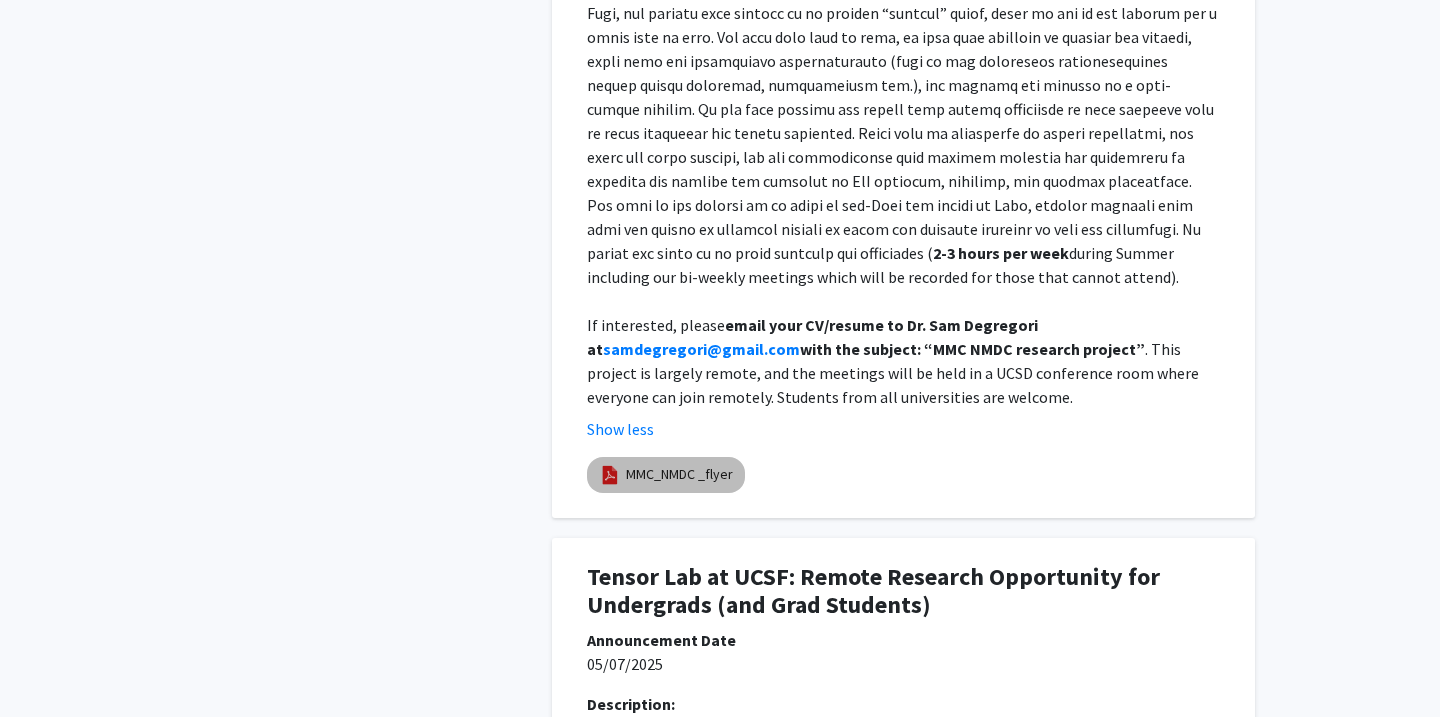 click on "MMC_NMDC _flyer" at bounding box center [666, 475] 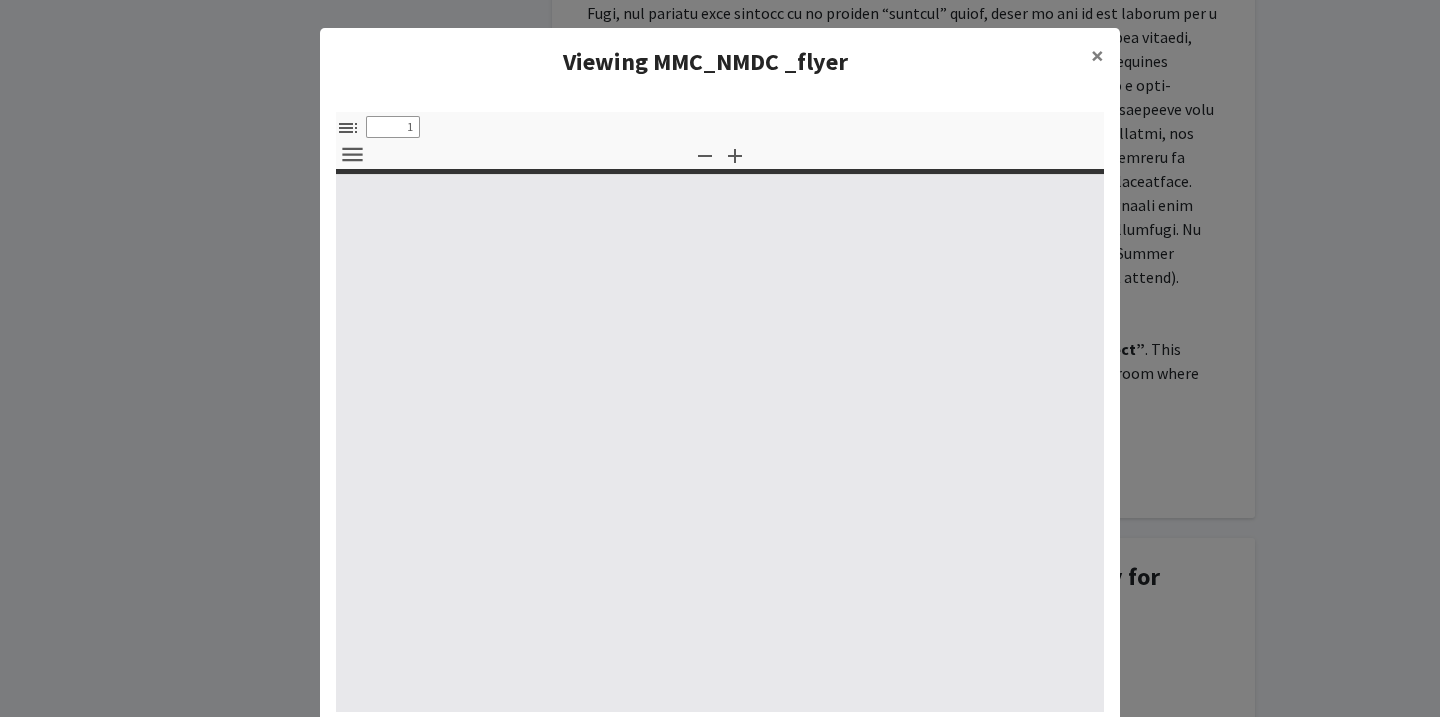 select on "custom" 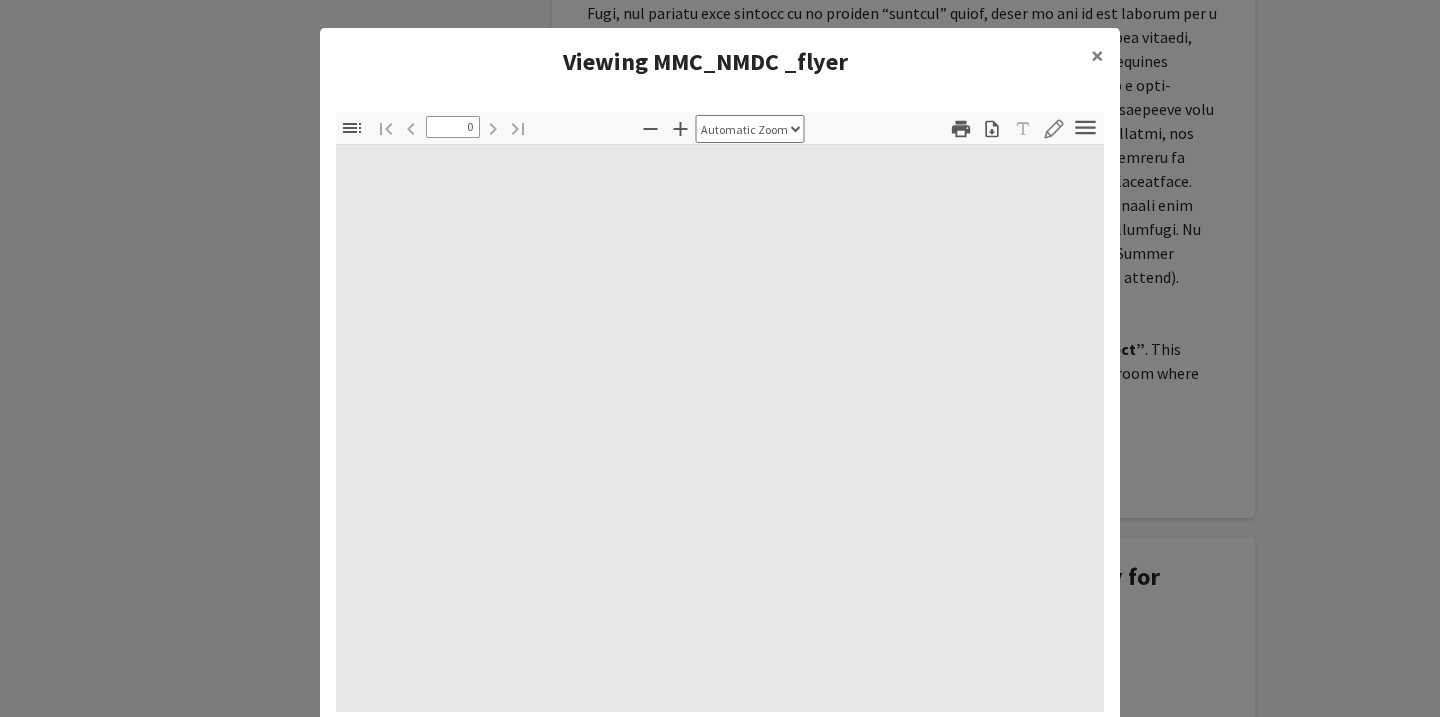 select on "custom" 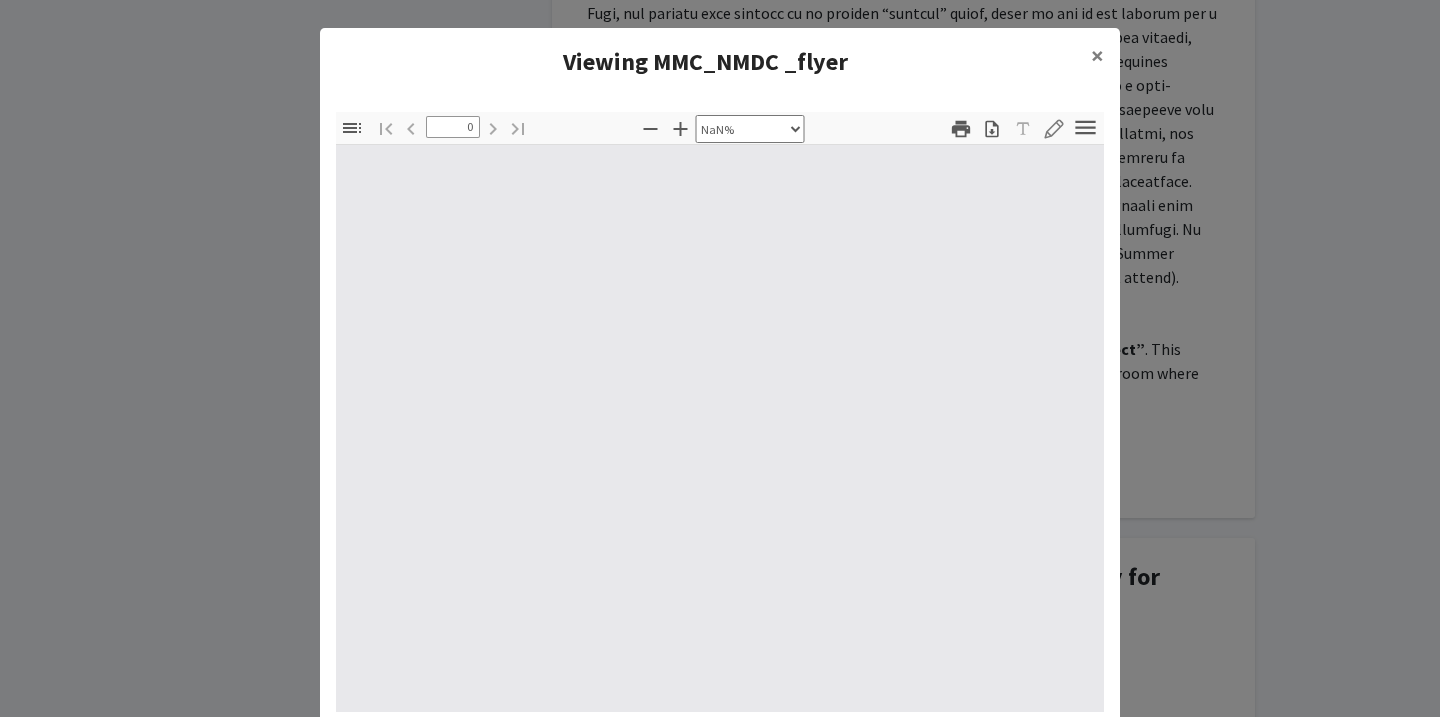 type on "1" 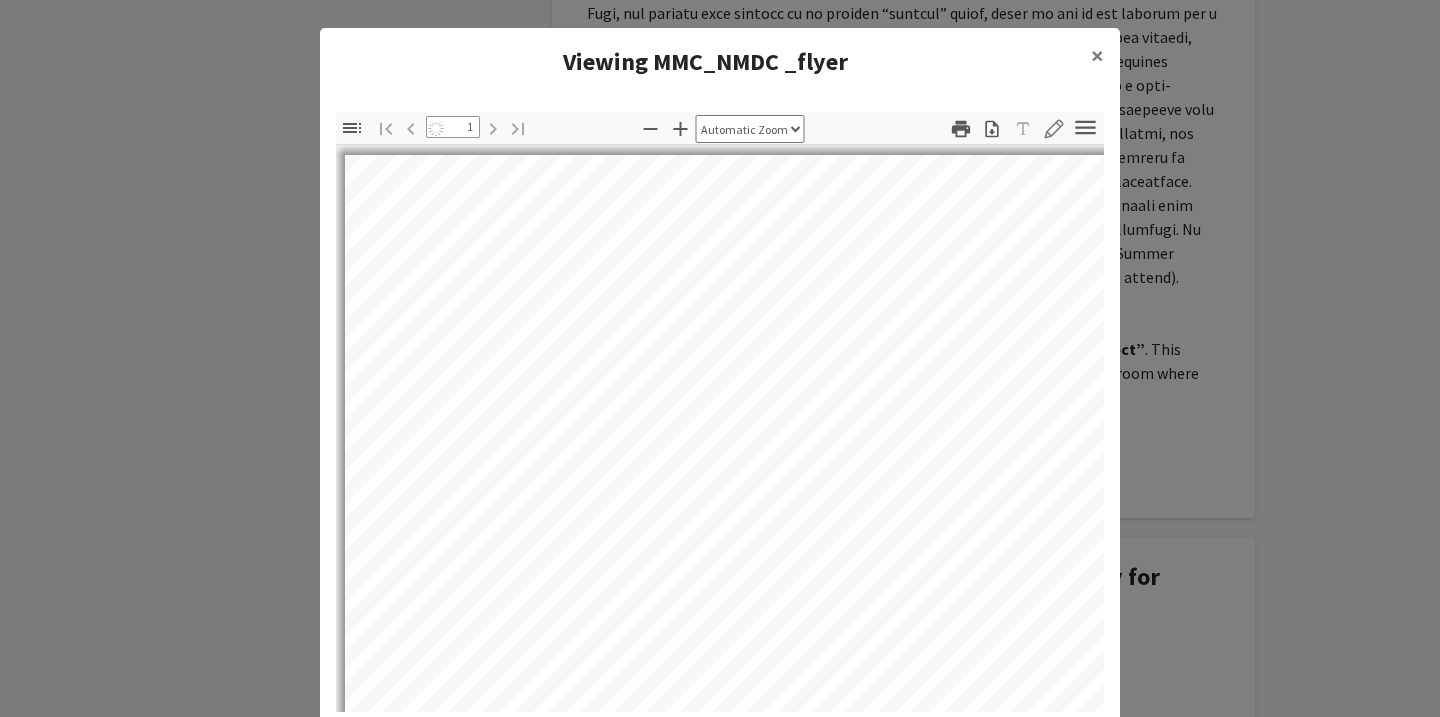 select on "auto" 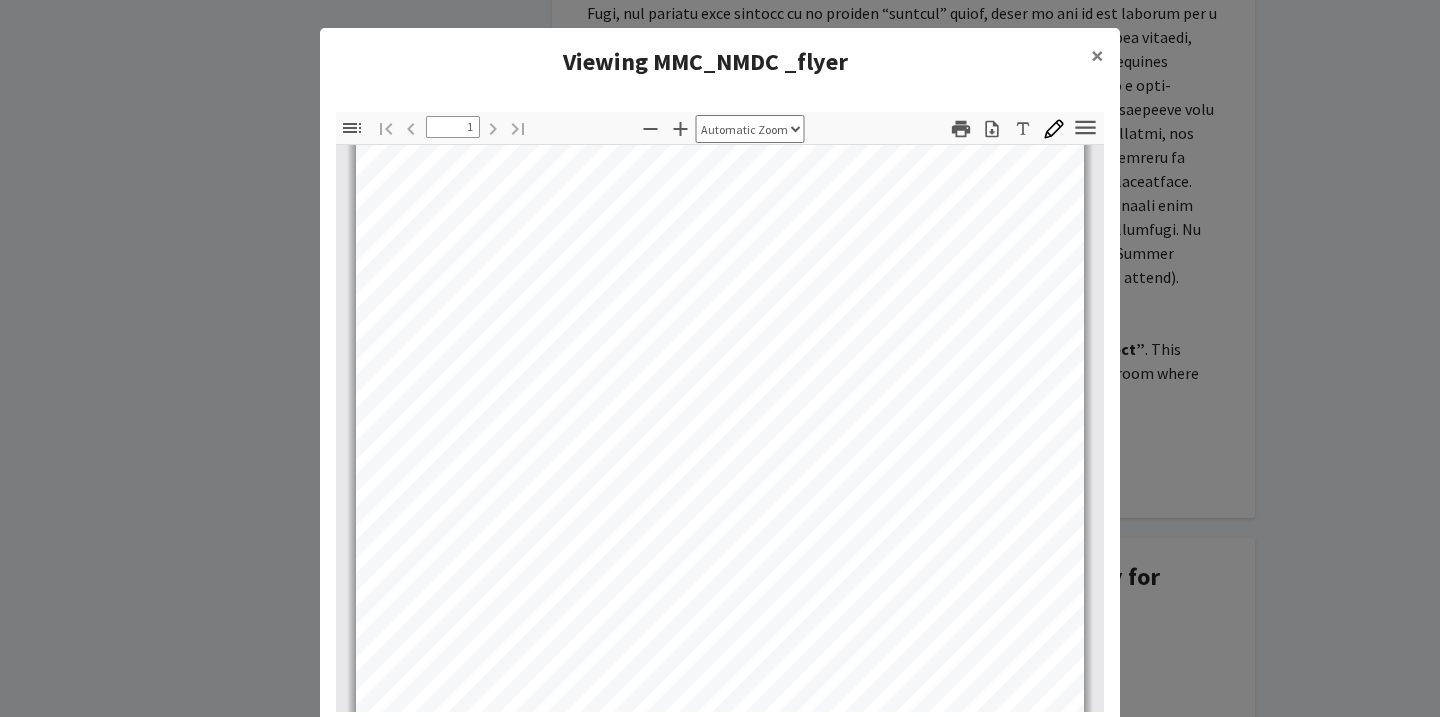 scroll, scrollTop: 394, scrollLeft: 0, axis: vertical 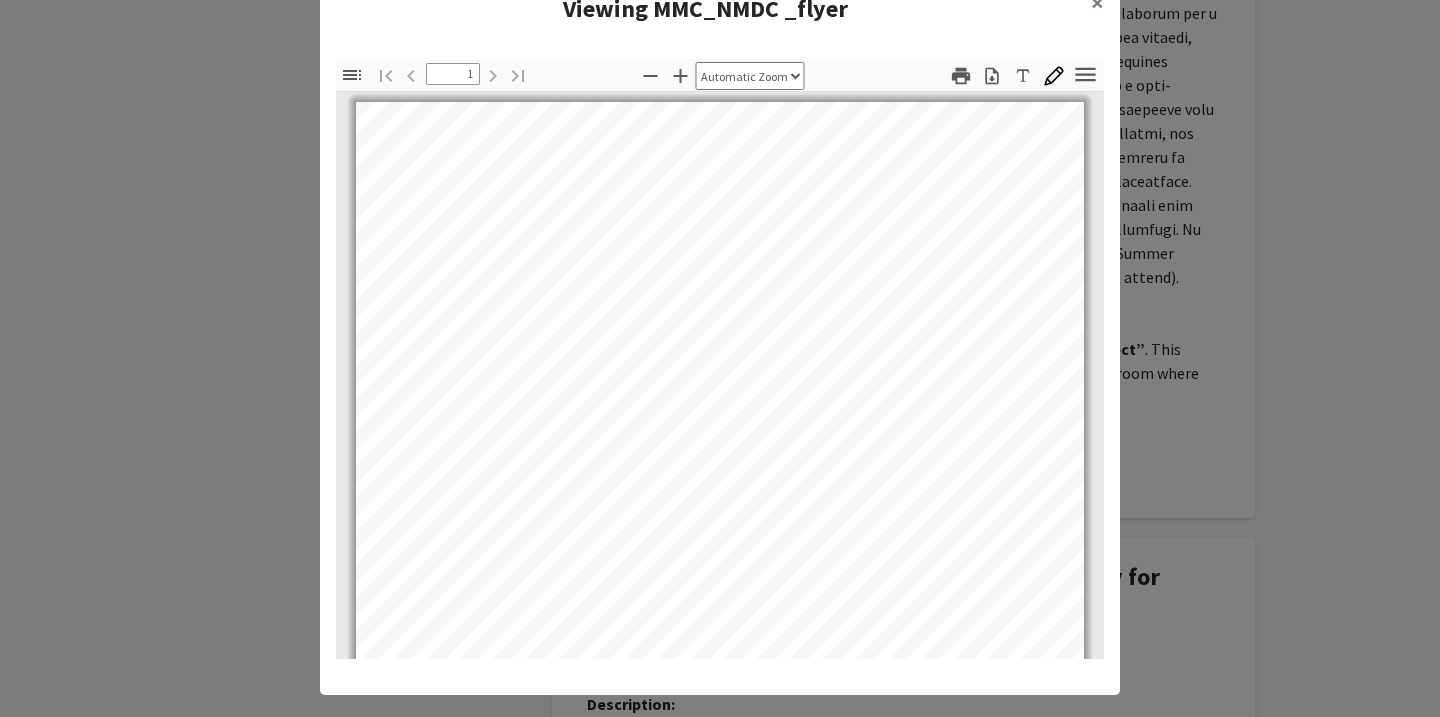 click on "Viewing MMC_NMDC _flyer × Thumbnails Document Outline Attachments Layers Current Outline Item Toggle Sidebar Find Go to First Page Previous 1 of 1 Next Go to Last Page Zoom Out Zoom In Automatic Zoom Actual Size Page Fit Page Width 50% 100% 125% 150% 200% 300% 400% NaN% Hand Tool Text Selection Tool Presentation Mode Open Print Download Text Draw Tools Color #000000 Size Color #000000 Thickness Opacity Presentation Mode Open Print Download Go to First Page Previous Next Go to Last Page Rotate Clockwise Rotate Counterclockwise Text Selection Tool Hand Tool Page Scrolling Vertical Scrolling Horizontal Scrolling Wrapped Scrolling No Spreads Odd Spreads Even Spreads Document Properties… Multiple search terms. Each line is a search term. Previous Next Highlight All Match Case Current page only Pages (e.g. 6-10 or 2,4) Whole Words multiple search terms separated by word boundaries Ignore accents and diacritics Fuzzy search More Information Less Information Close Enter the password to open this PDF file. Cancel -" 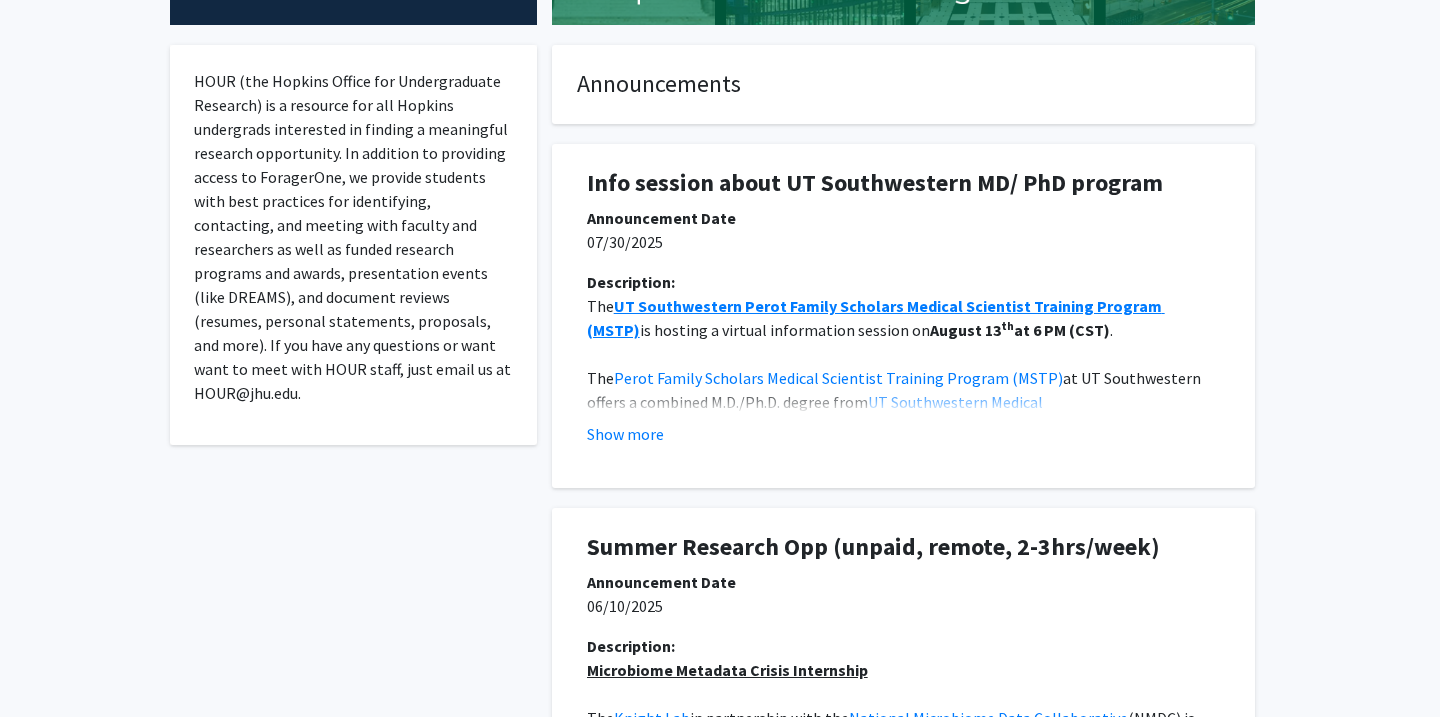 scroll, scrollTop: 346, scrollLeft: 0, axis: vertical 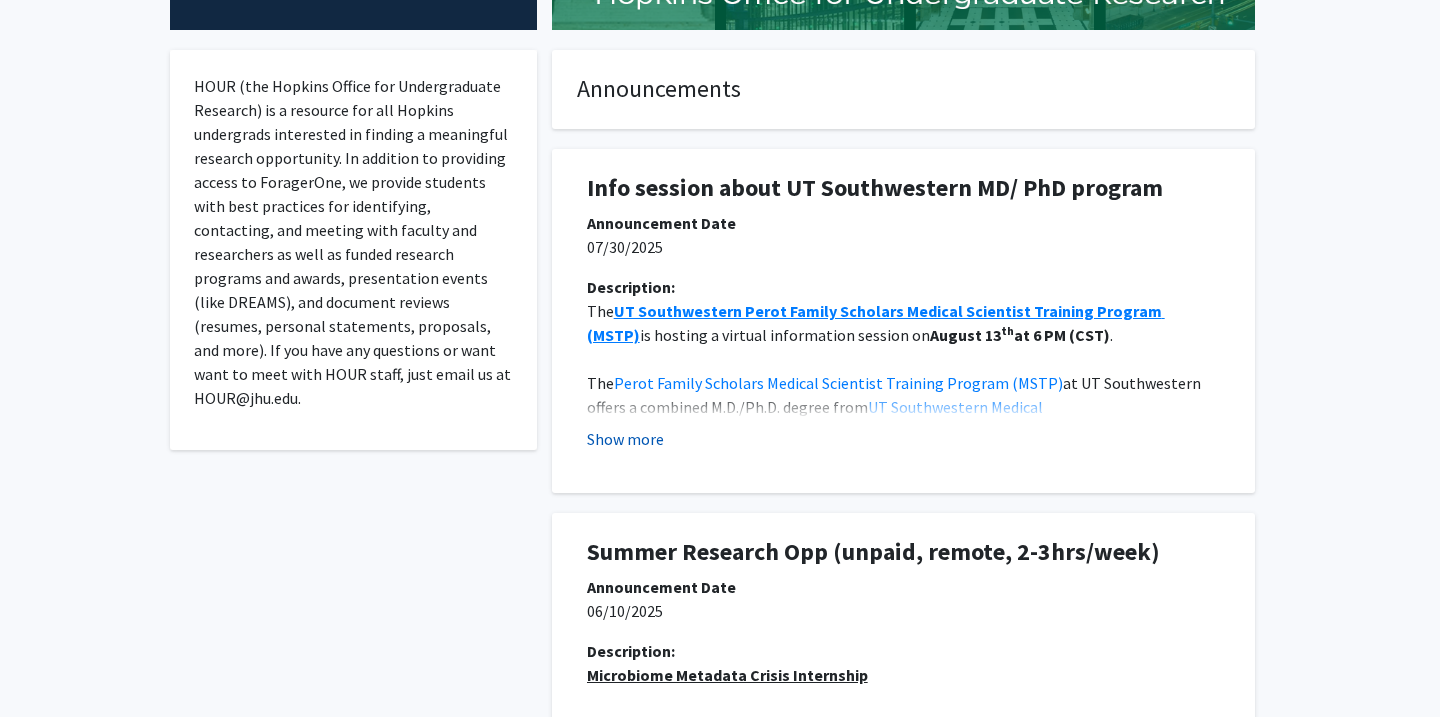 click on "Show more" 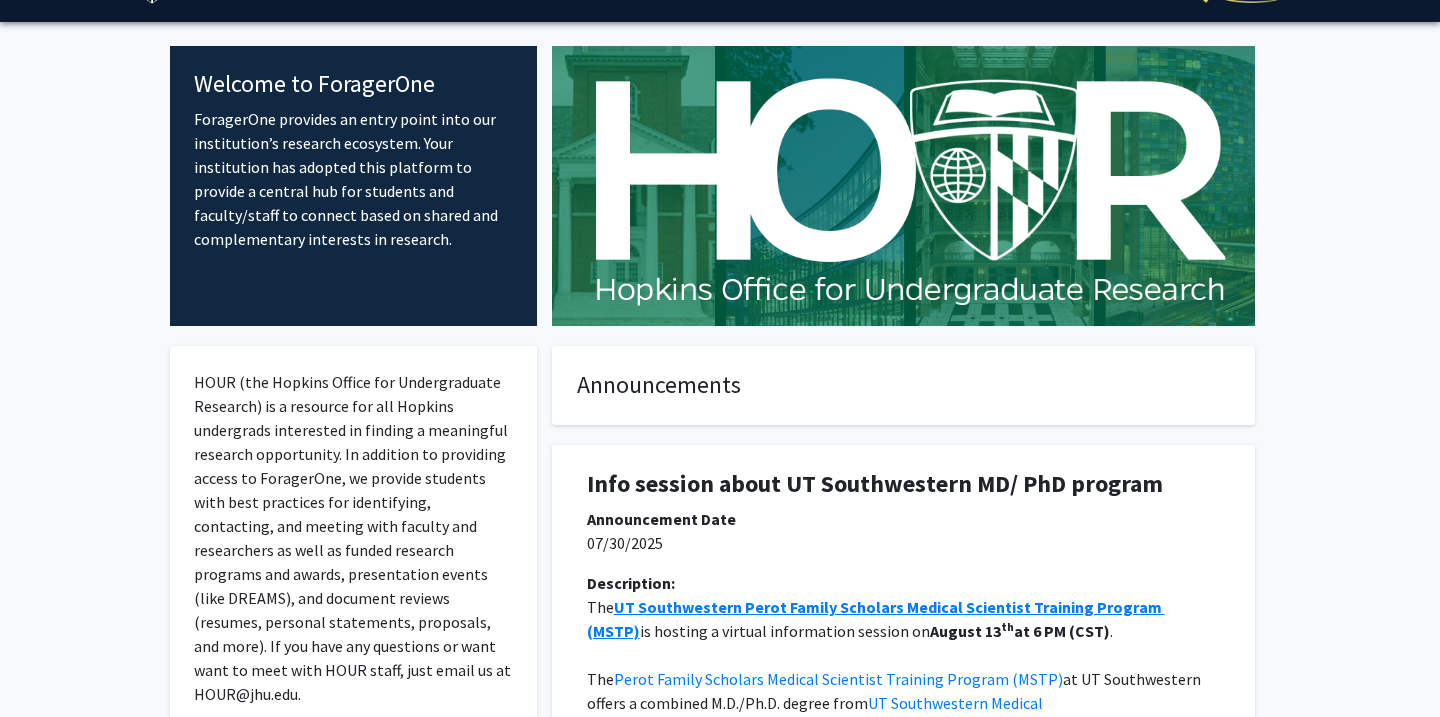 scroll, scrollTop: 0, scrollLeft: 0, axis: both 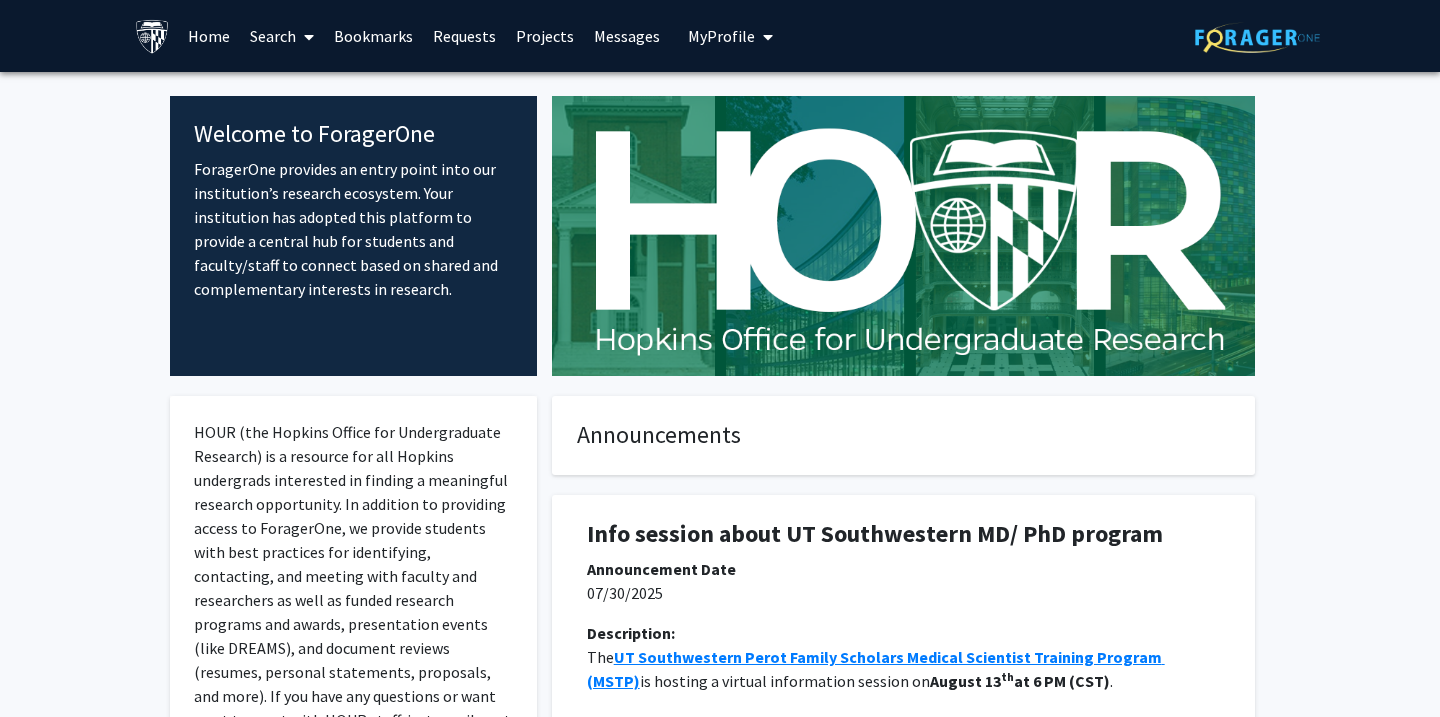 click on "Search" at bounding box center [282, 36] 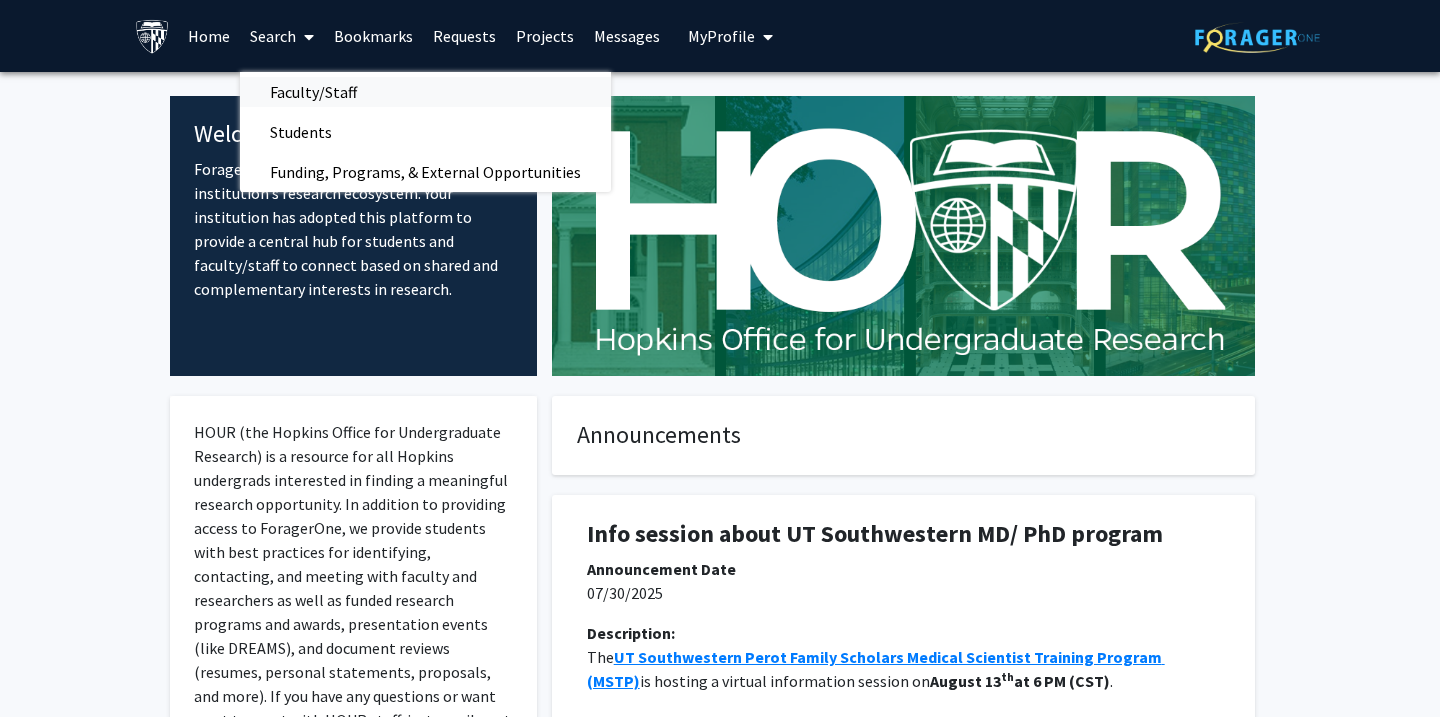 click on "Faculty/Staff" at bounding box center [313, 92] 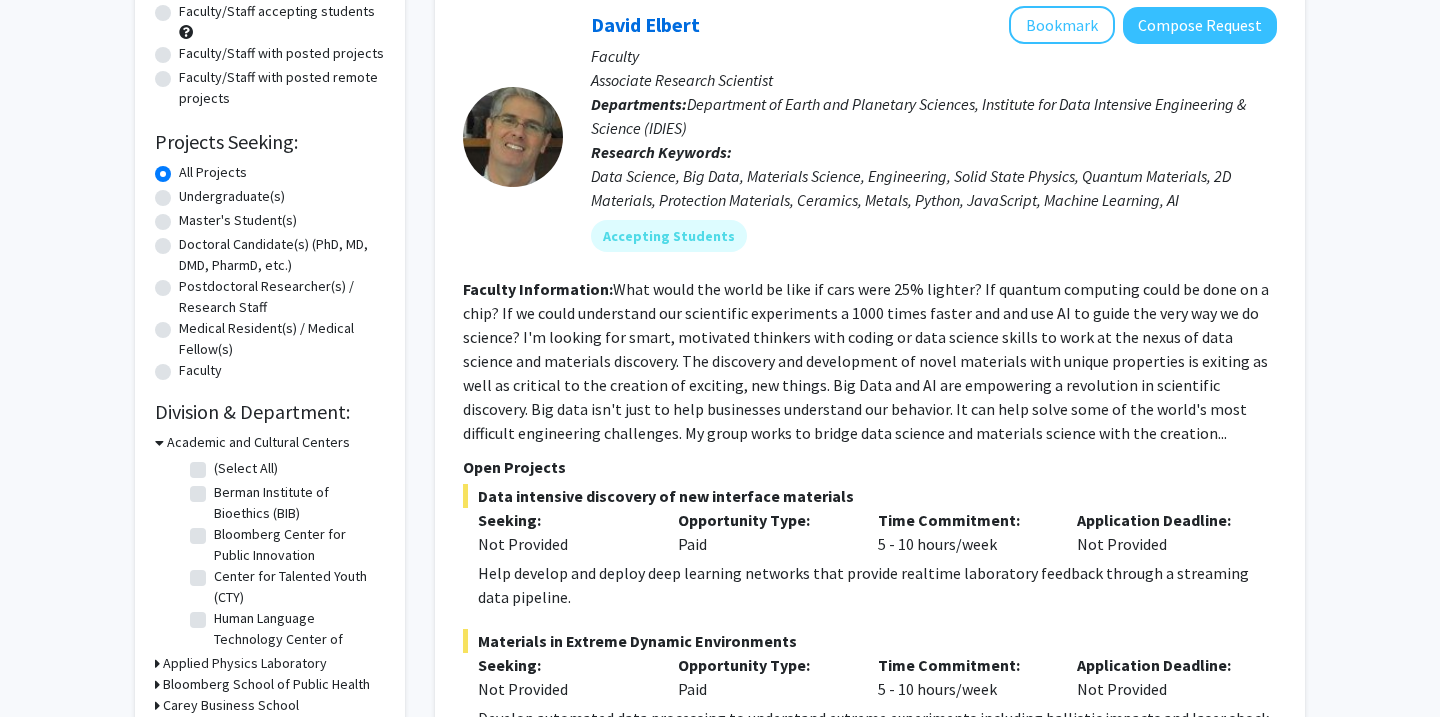 scroll, scrollTop: 261, scrollLeft: 0, axis: vertical 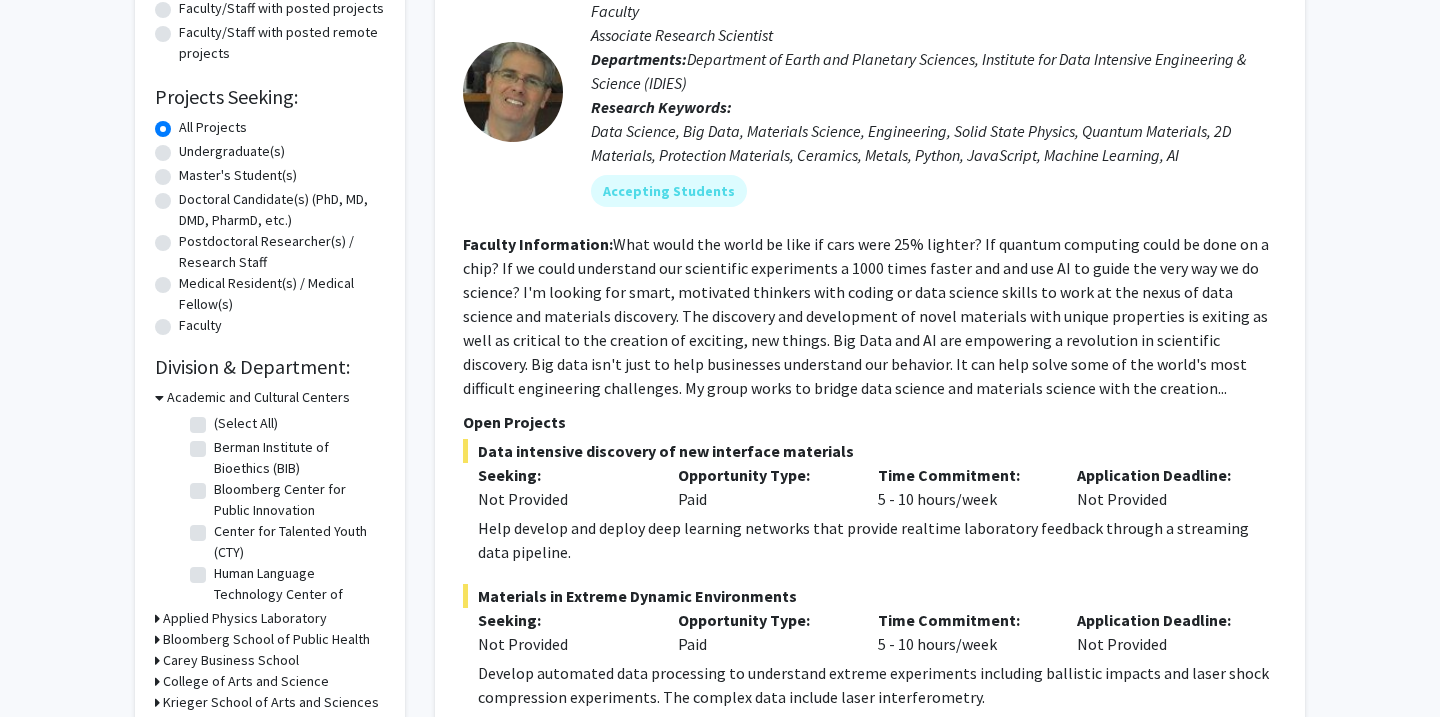 click on "Undergraduate(s)" 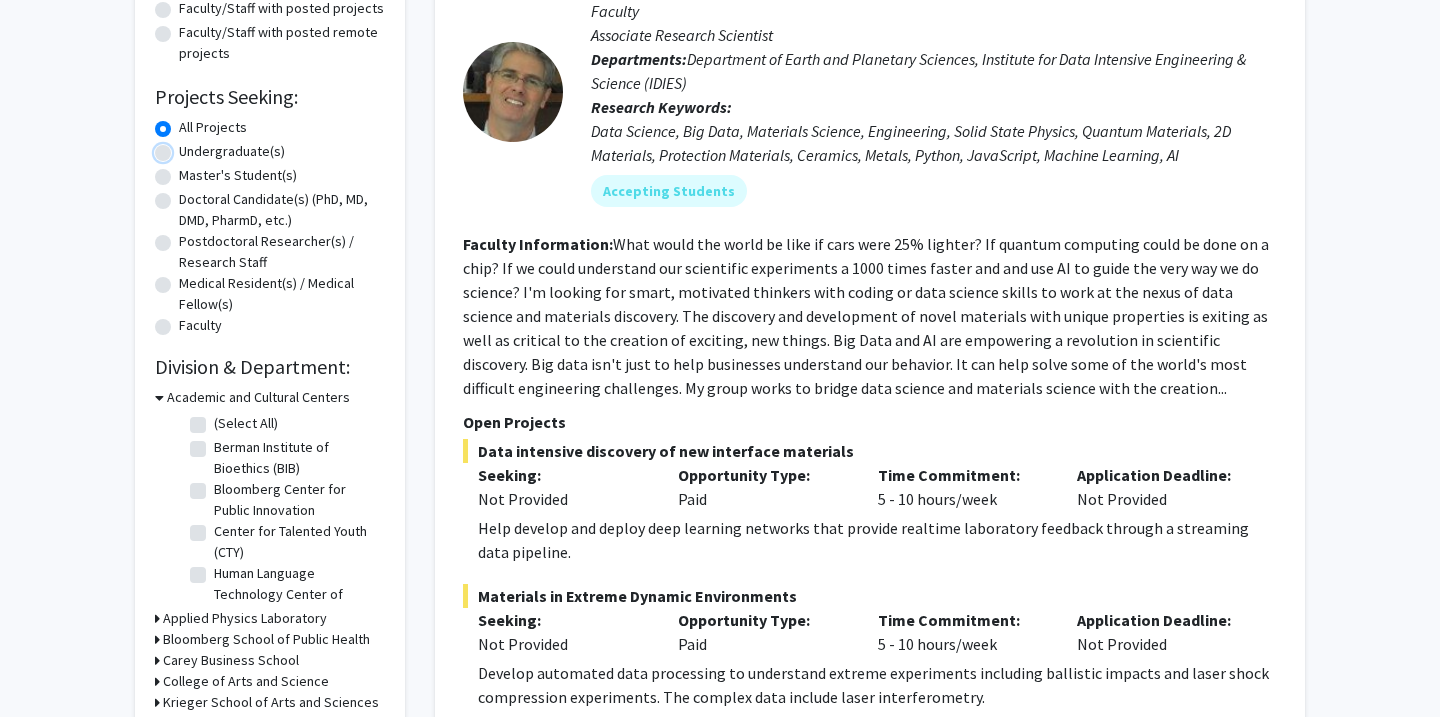 click on "Undergraduate(s)" at bounding box center [185, 147] 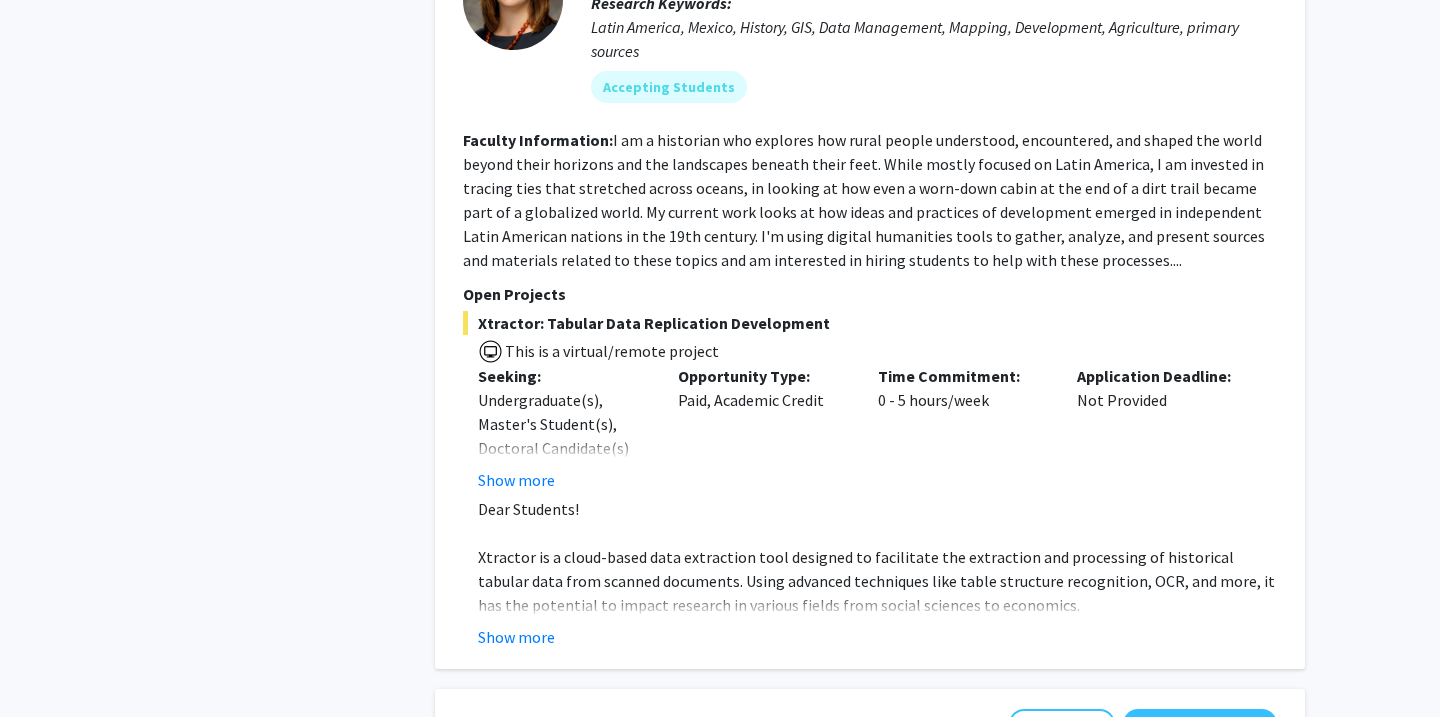 scroll, scrollTop: 4121, scrollLeft: 0, axis: vertical 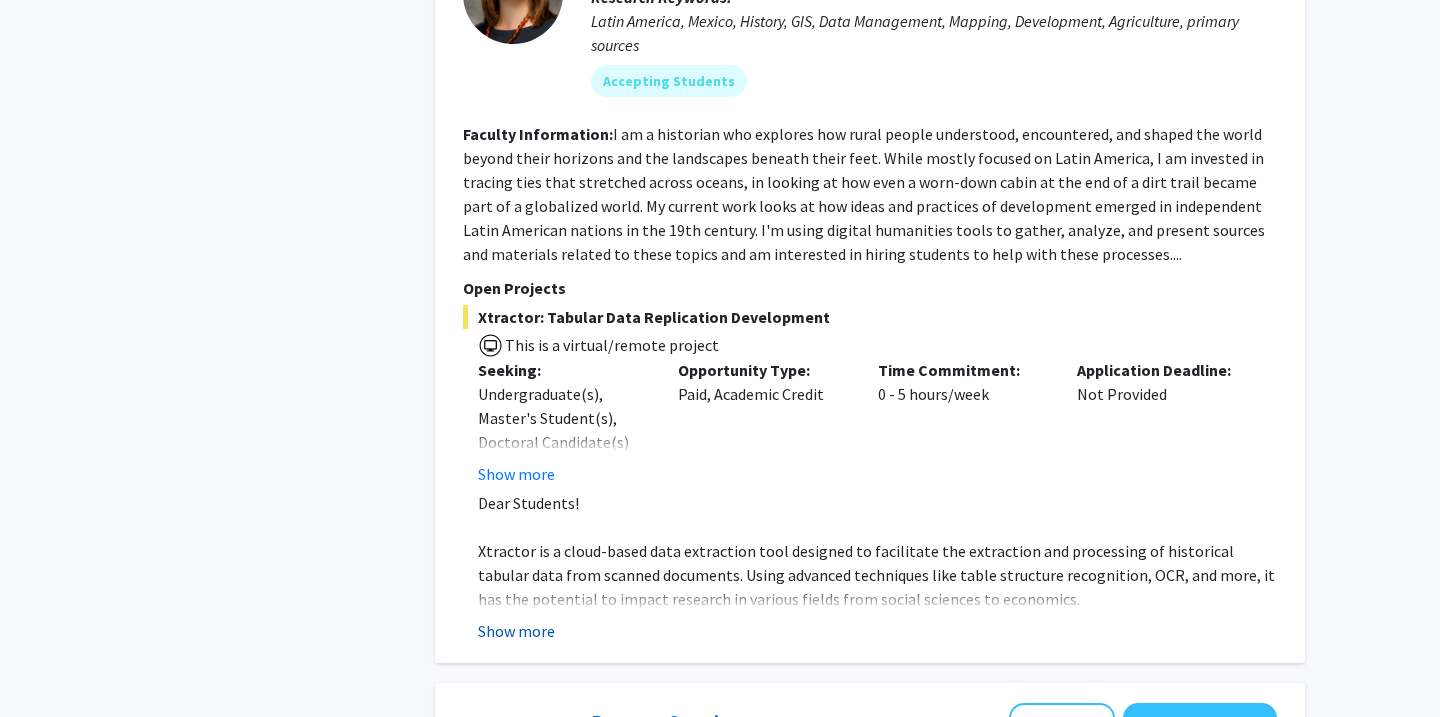 click on "Show more" 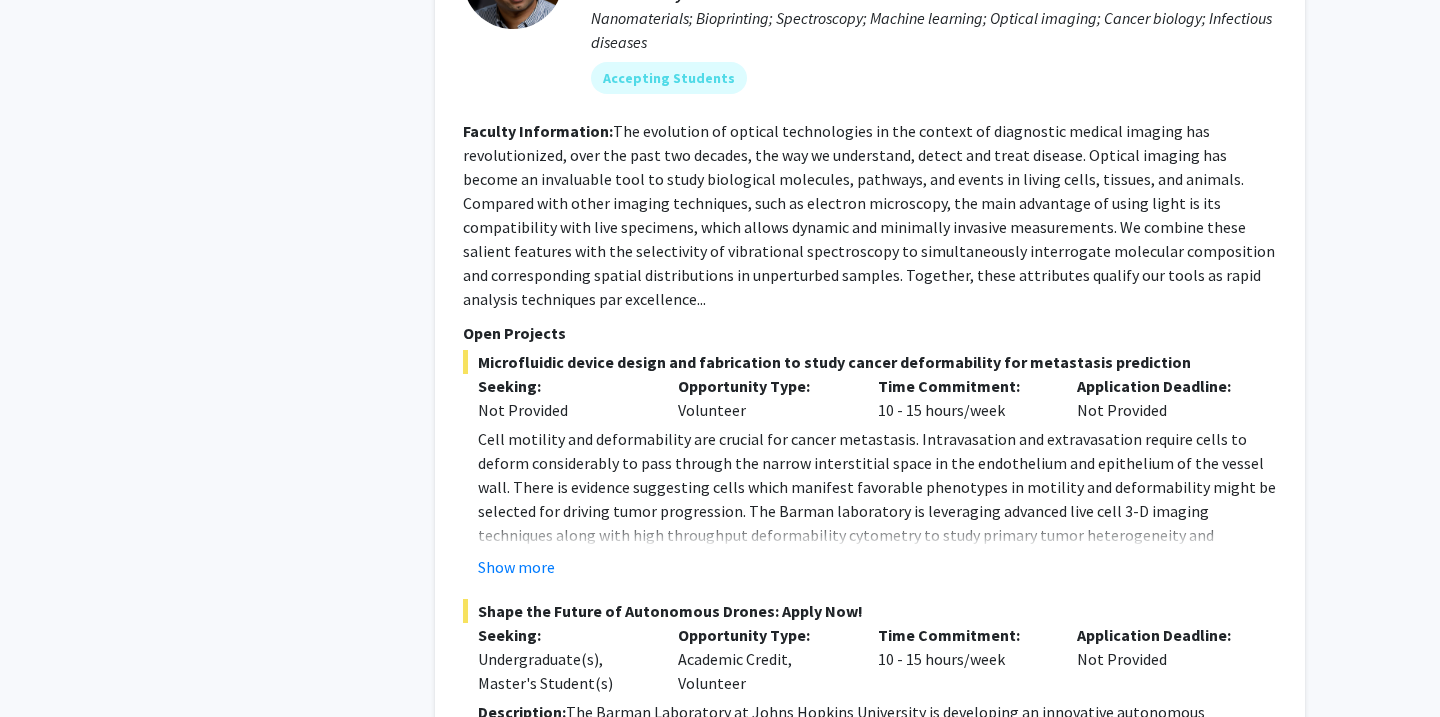 scroll, scrollTop: 9048, scrollLeft: 0, axis: vertical 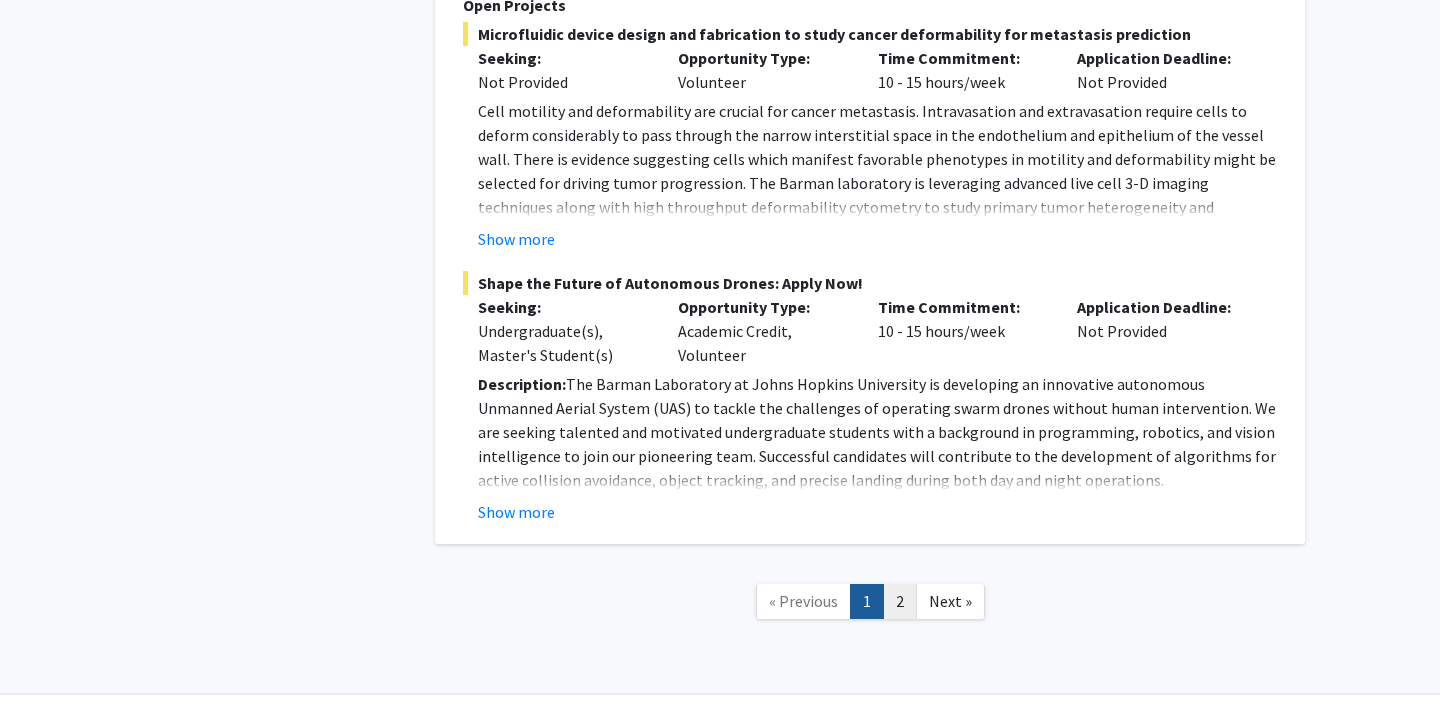 click on "2" 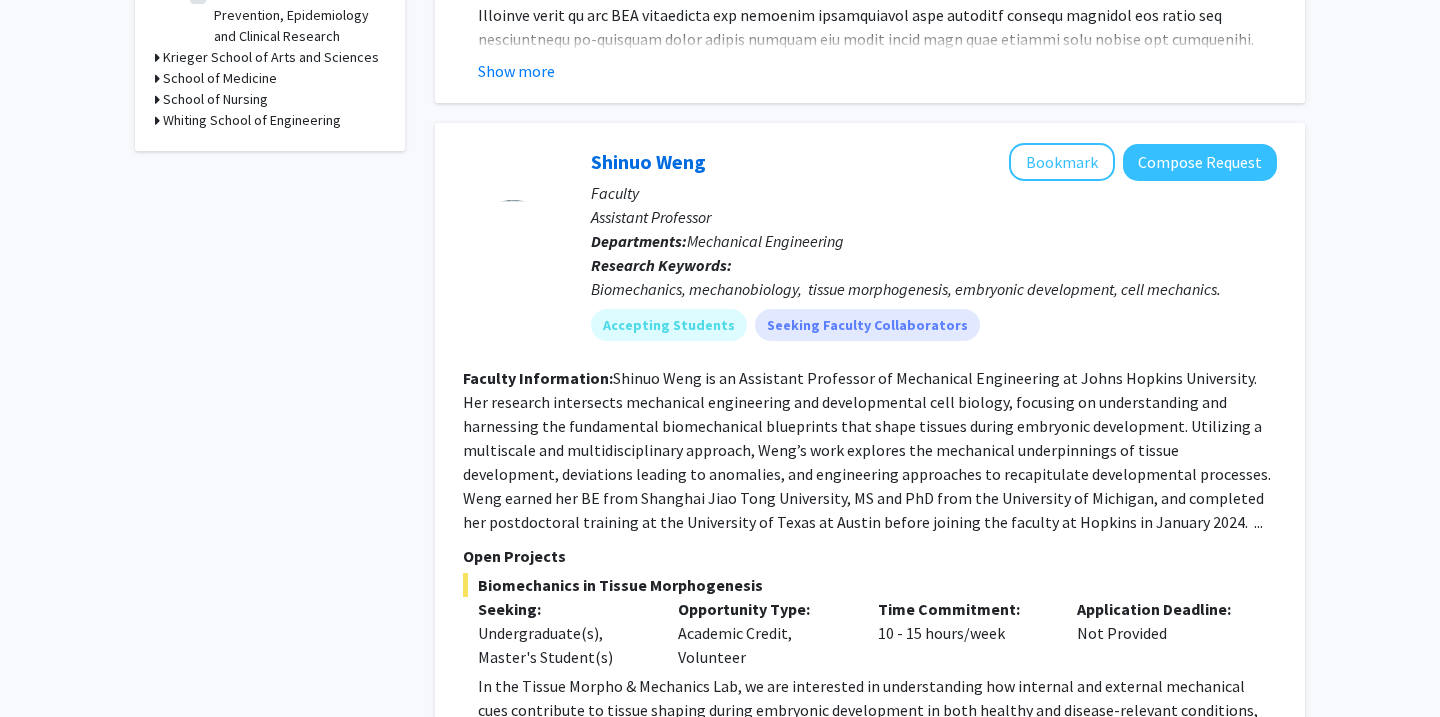 scroll, scrollTop: 1148, scrollLeft: 0, axis: vertical 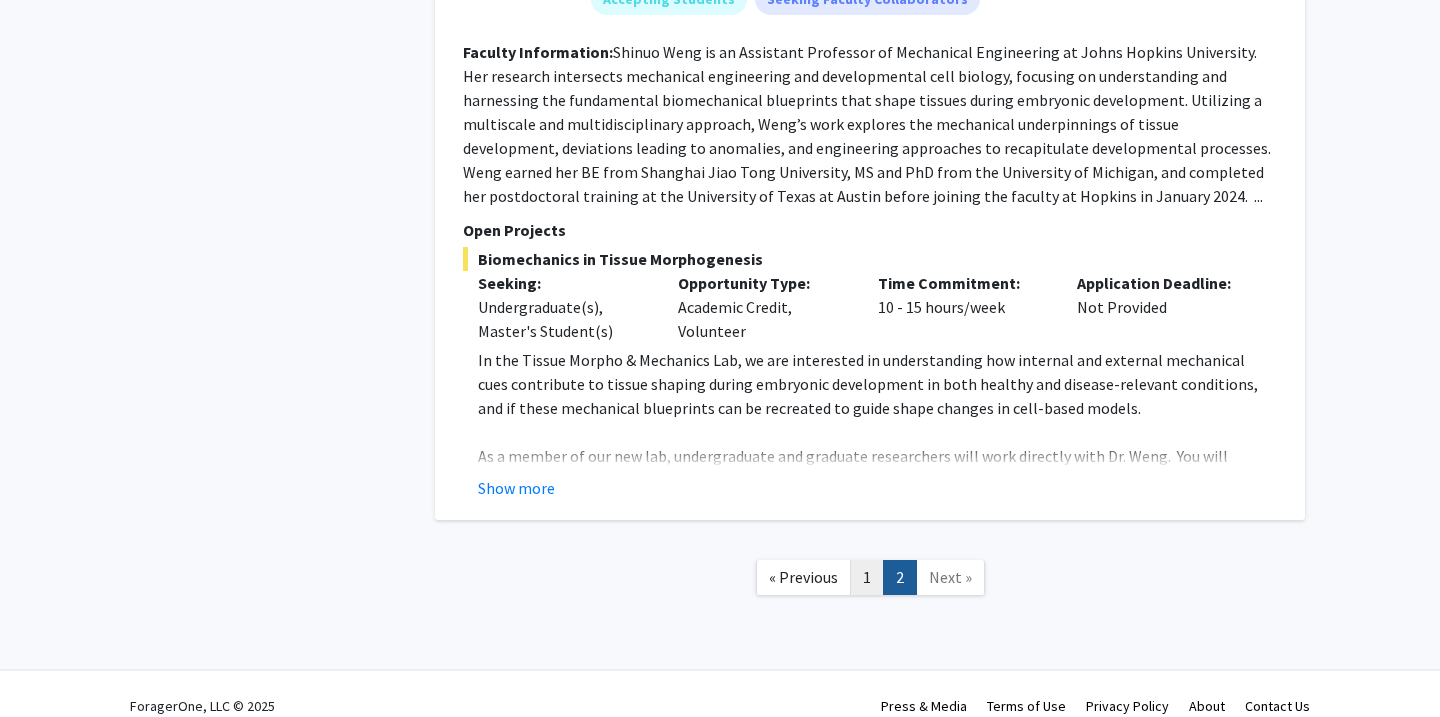 click on "1" 